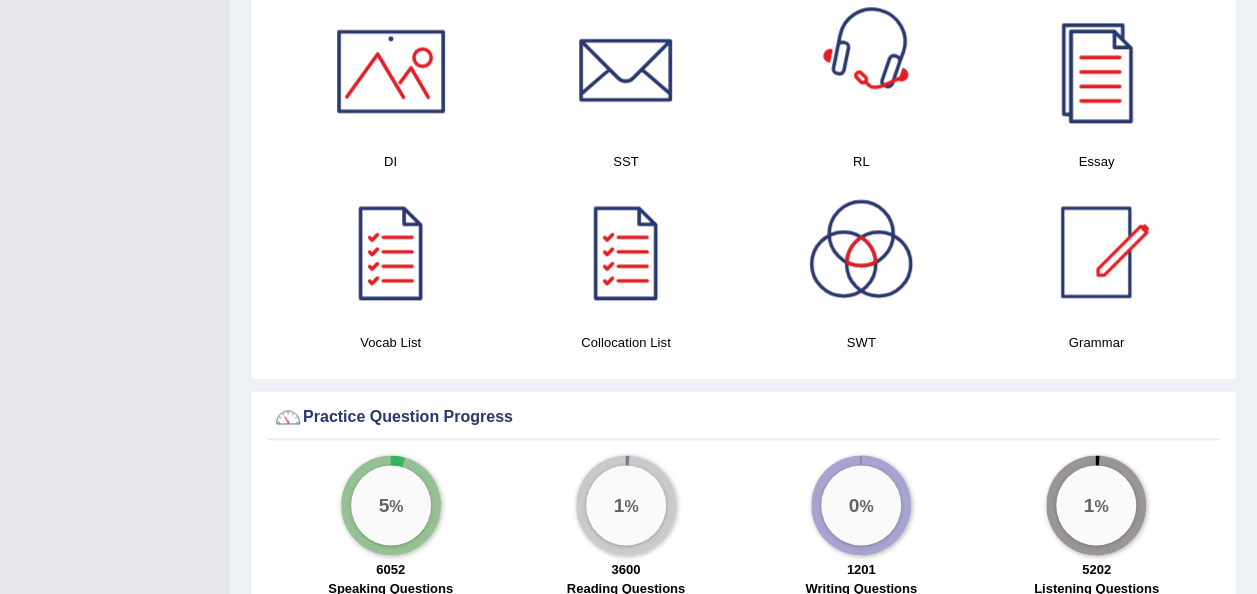 scroll, scrollTop: 0, scrollLeft: 0, axis: both 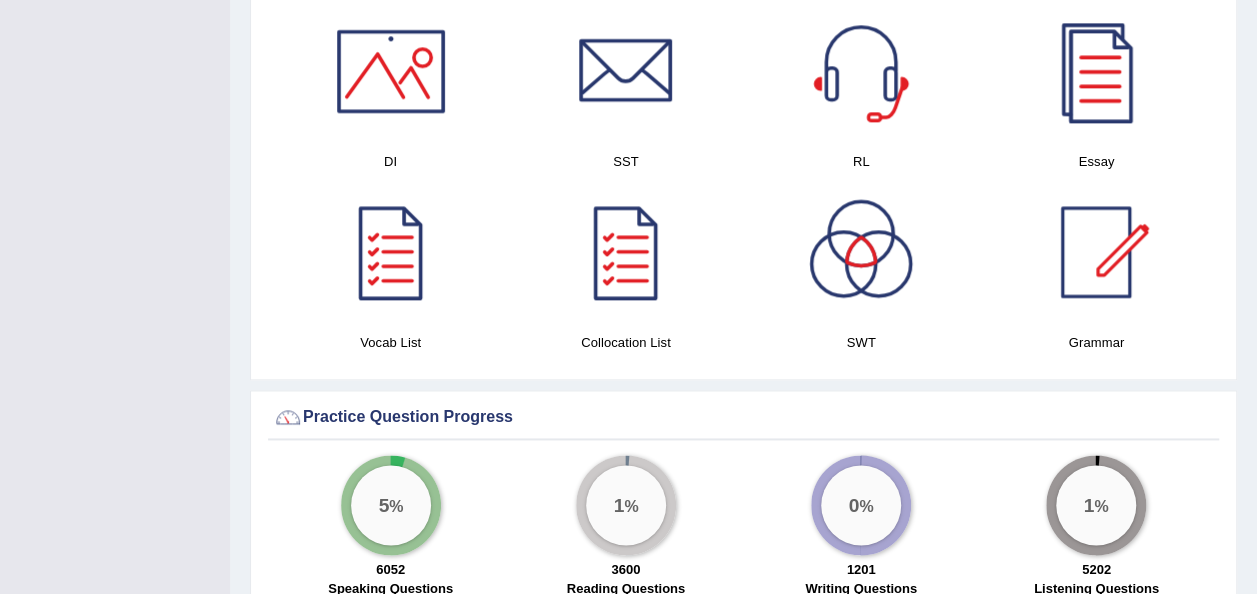 click on "Toggle navigation
Home
Practice Questions   Speaking Practice Read Aloud
Repeat Sentence
Describe Image
Re-tell Lecture
Answer Short Question
Summarize Group Discussion
Respond To A Situation
Writing Practice  Summarize Written Text
Write Essay
Reading Practice  Reading & Writing: Fill In The Blanks
Choose Multiple Answers
Re-order Paragraphs
Fill In The Blanks
Choose Single Answer
Listening Practice  Summarize Spoken Text
Highlight Incorrect Words
Highlight Correct Summary
Select Missing Word
Choose Single Answer
Choose Multiple Answers
Fill In The Blanks
Write From Dictation
Pronunciation
Tests  Take Practice Sectional Test
Take Mock Test" at bounding box center (628, 307) 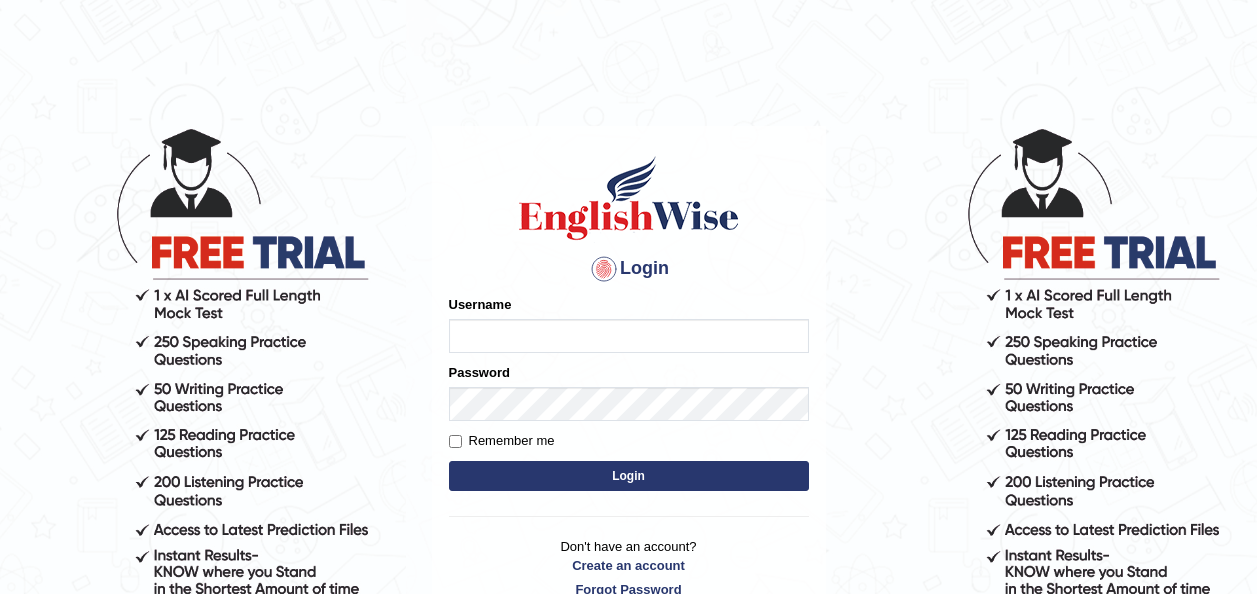 scroll, scrollTop: 0, scrollLeft: 0, axis: both 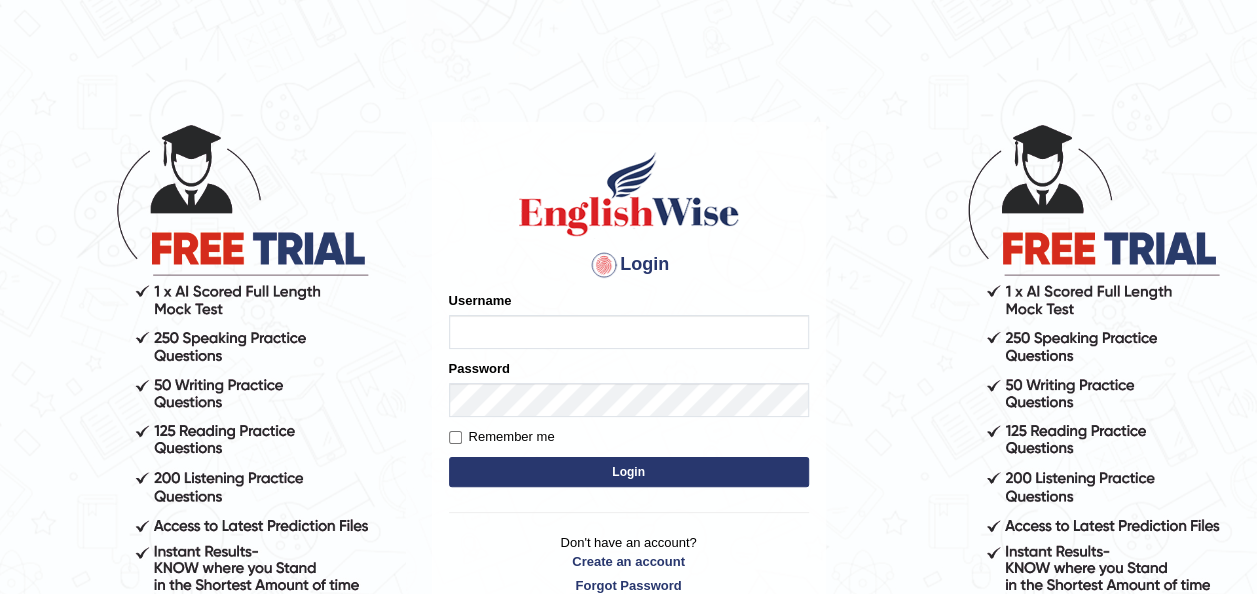 type on "[FIRST]" 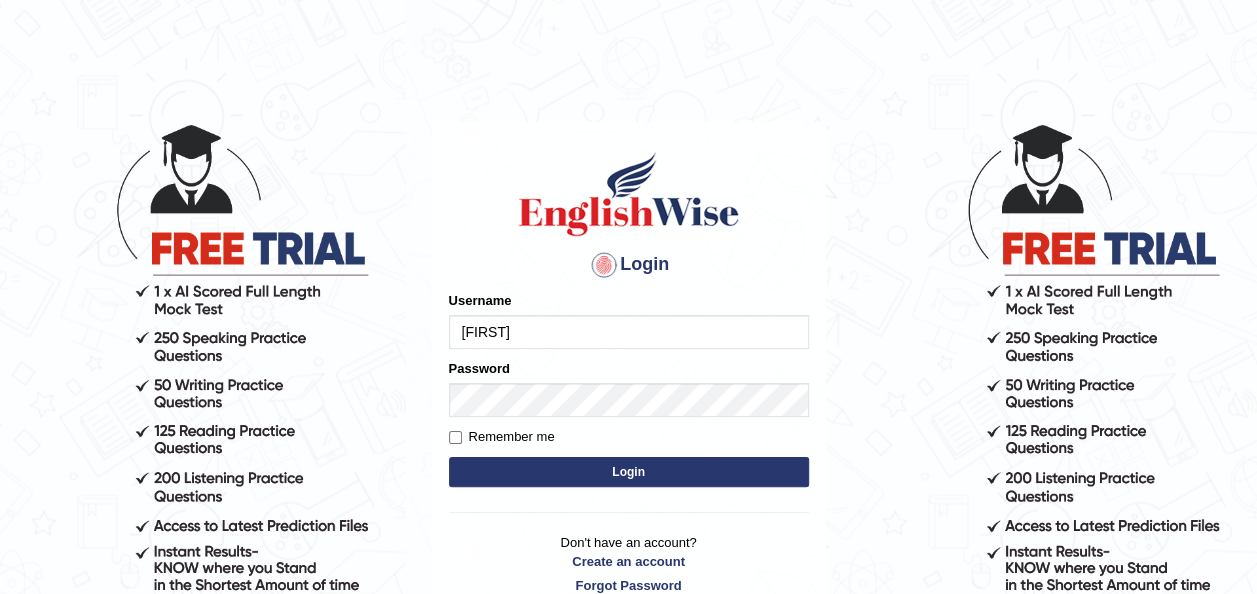 click on "Login" at bounding box center (629, 472) 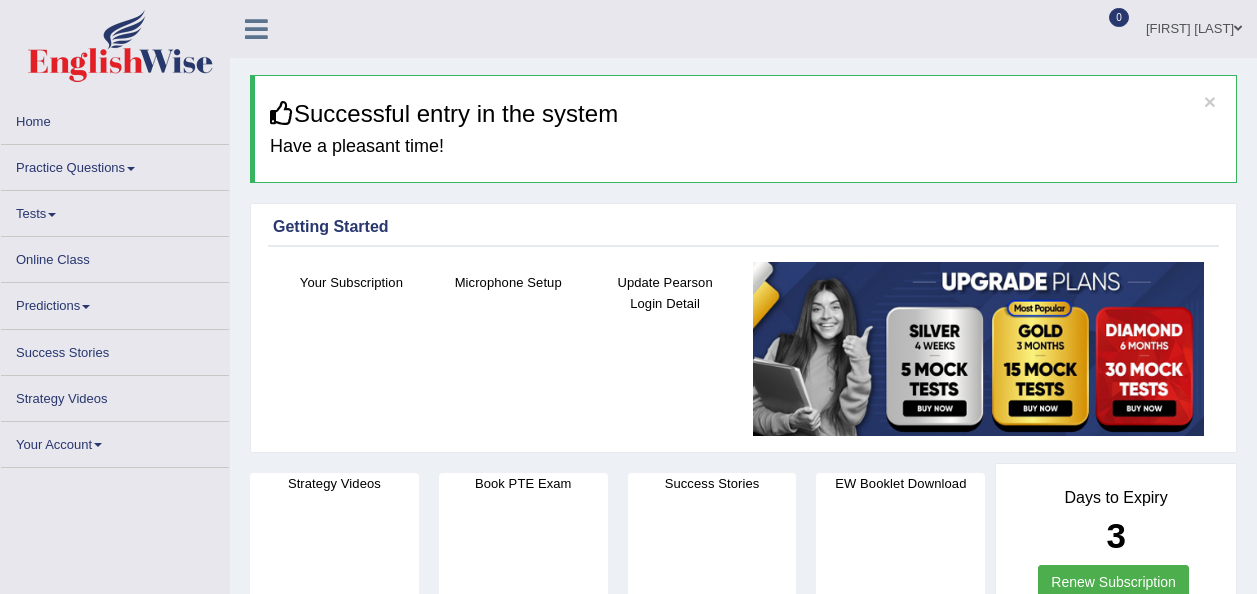 scroll, scrollTop: 0, scrollLeft: 0, axis: both 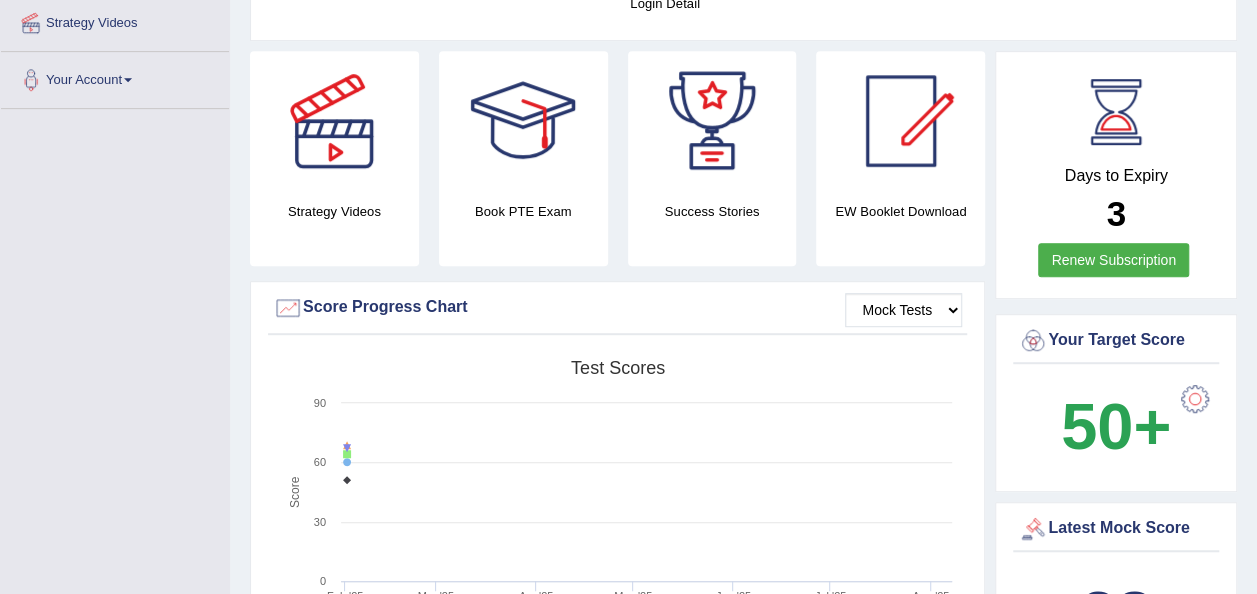 drag, startPoint x: 0, startPoint y: 0, endPoint x: 824, endPoint y: 135, distance: 834.98566 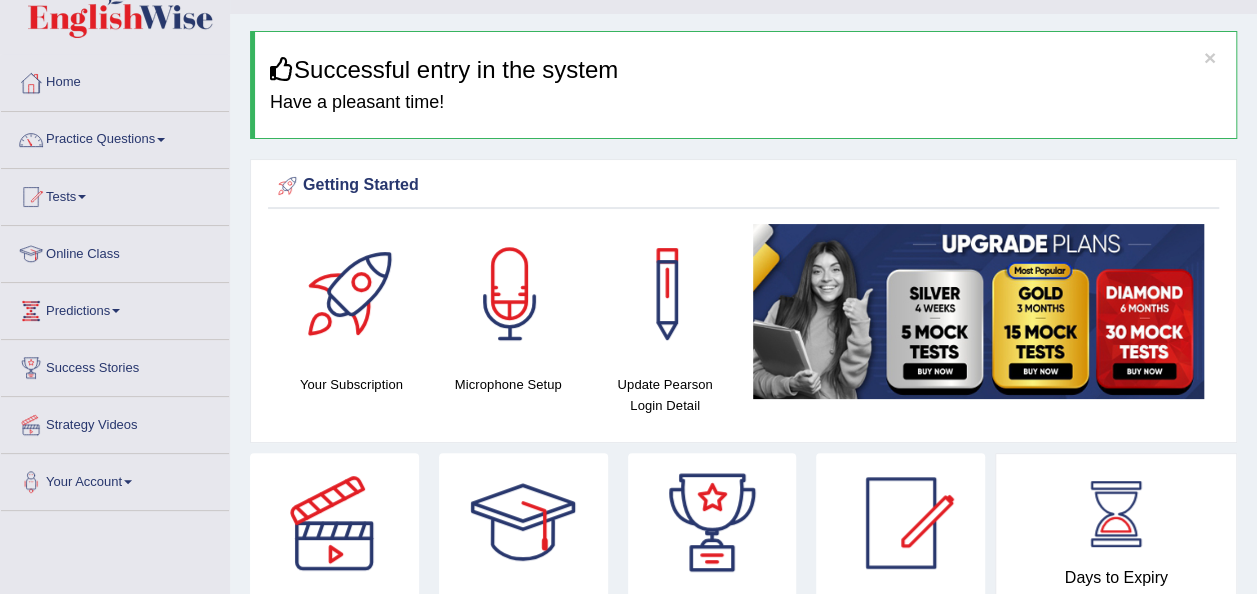 scroll, scrollTop: 45, scrollLeft: 0, axis: vertical 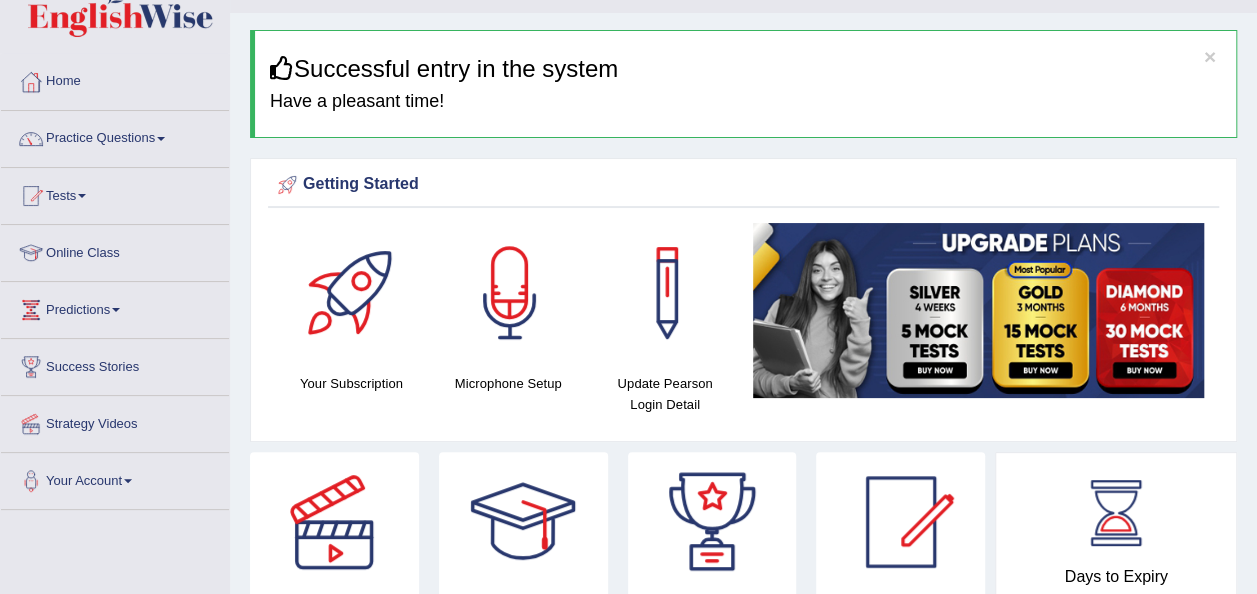 click on "Practice Questions" at bounding box center [115, 136] 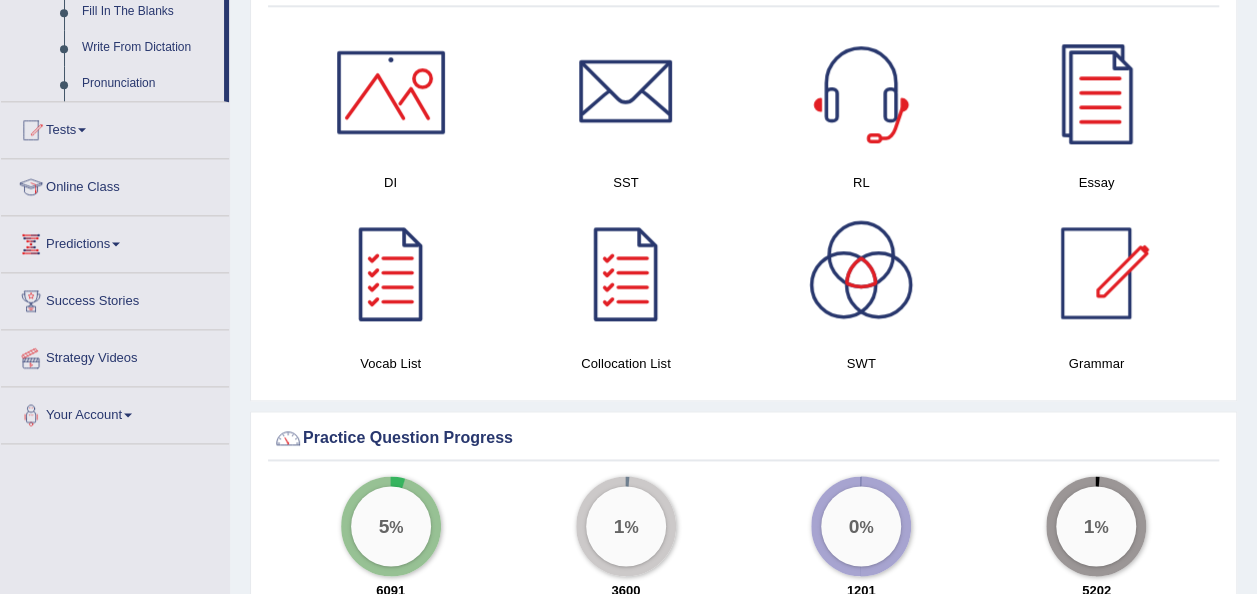 scroll, scrollTop: 1177, scrollLeft: 0, axis: vertical 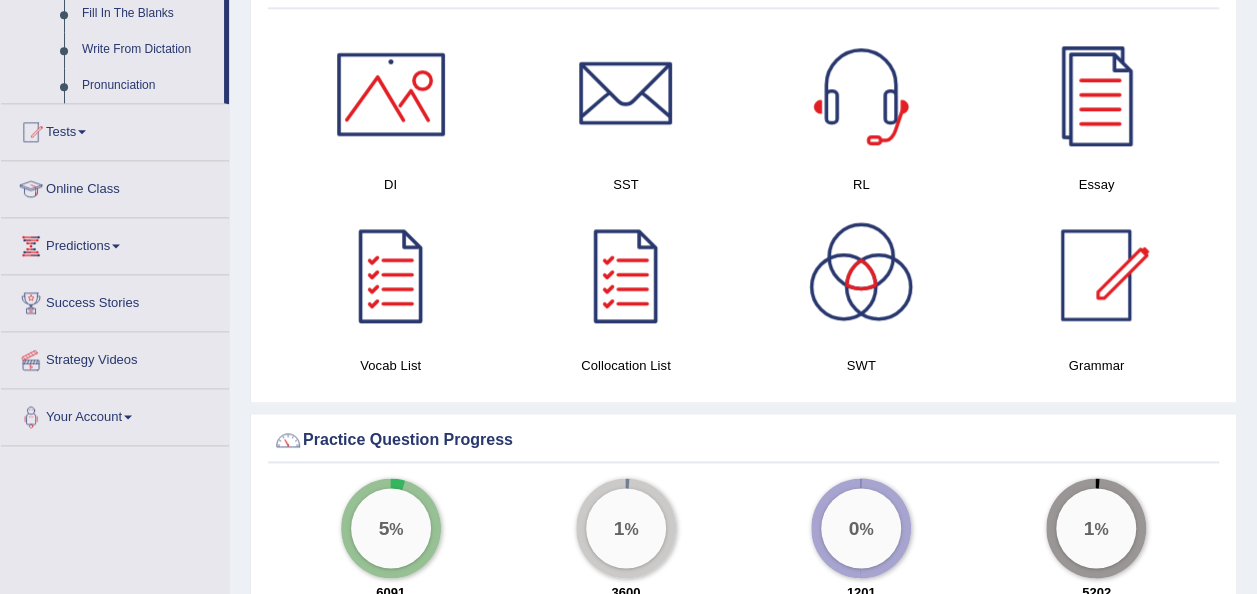 click at bounding box center (626, 94) 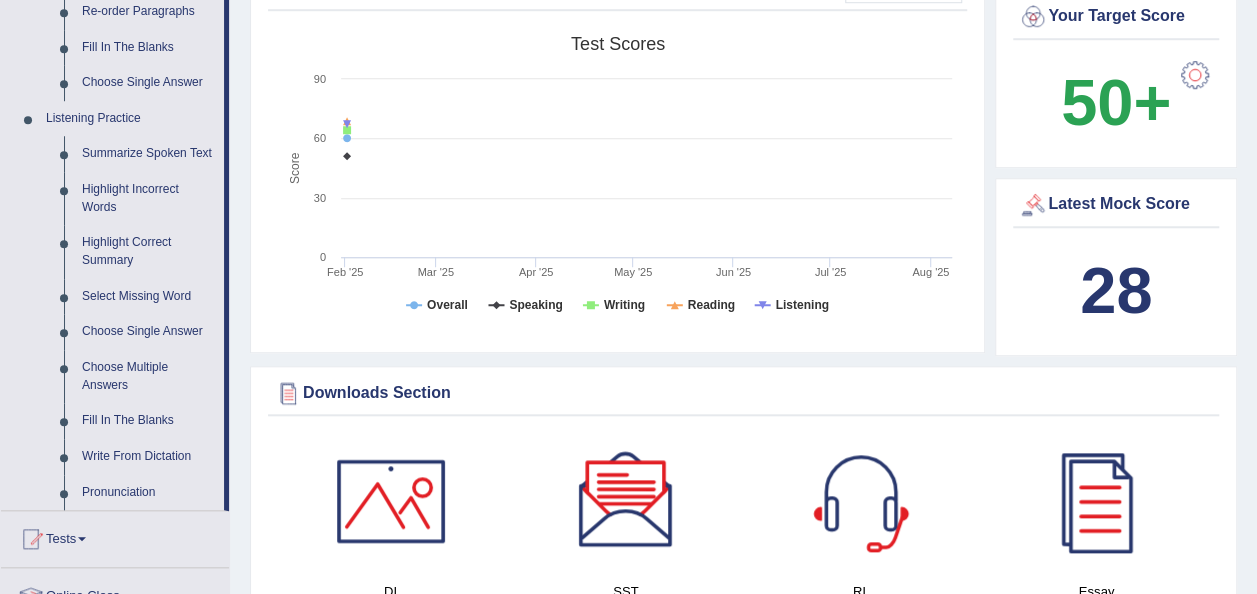 scroll, scrollTop: 753, scrollLeft: 0, axis: vertical 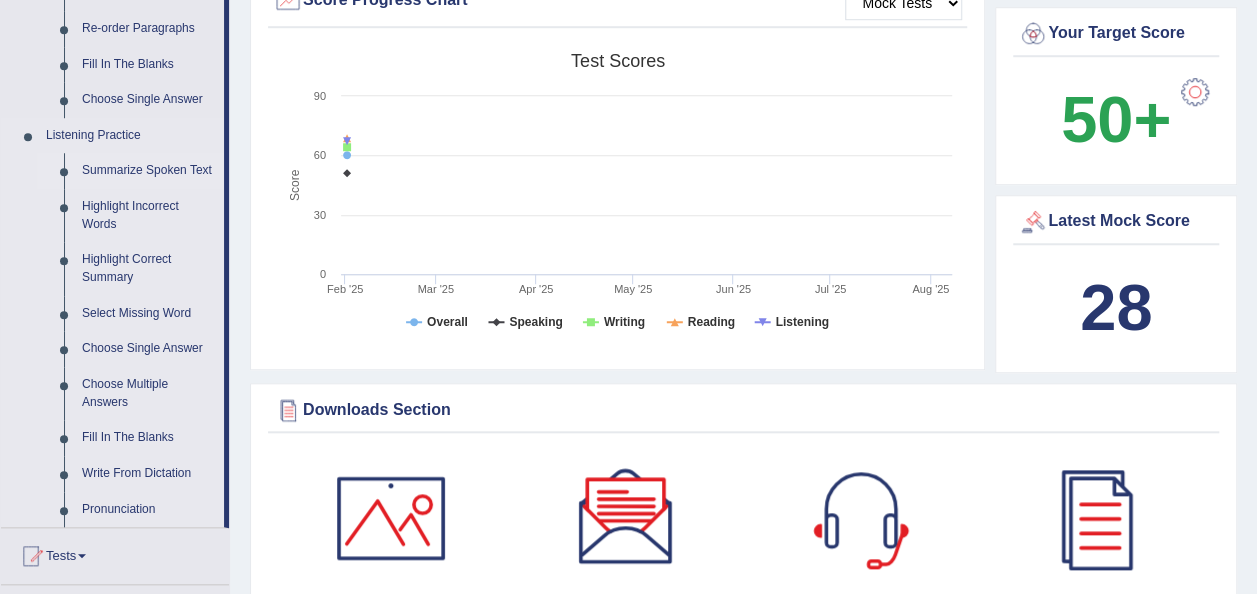 click on "Summarize Spoken Text" at bounding box center [148, 171] 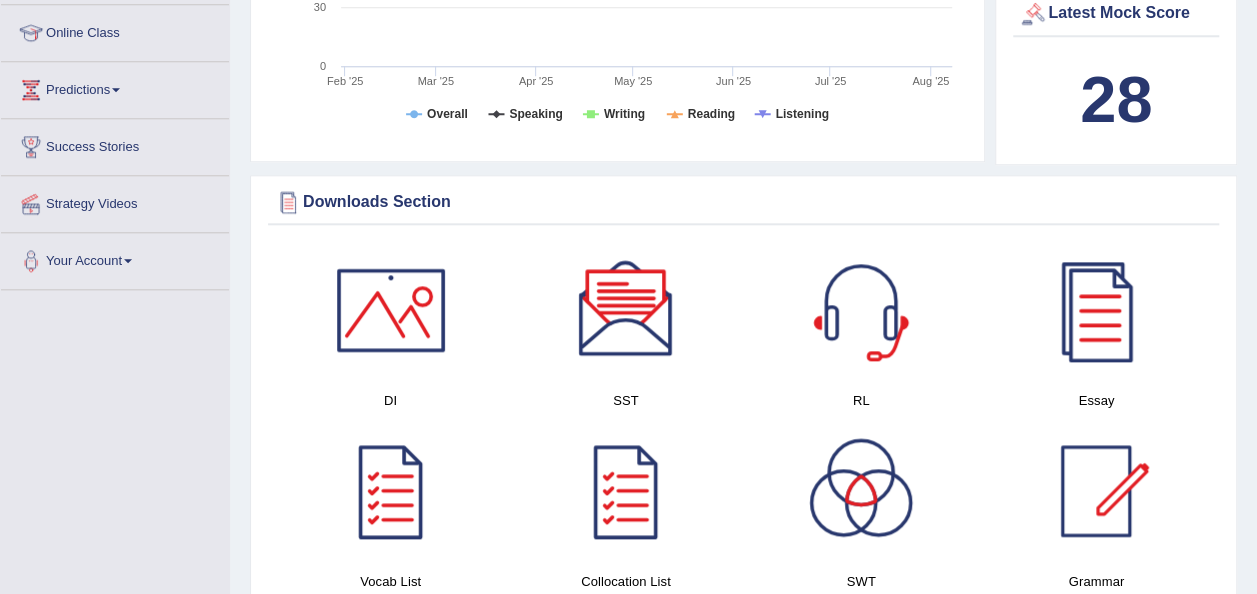 scroll, scrollTop: 1011, scrollLeft: 0, axis: vertical 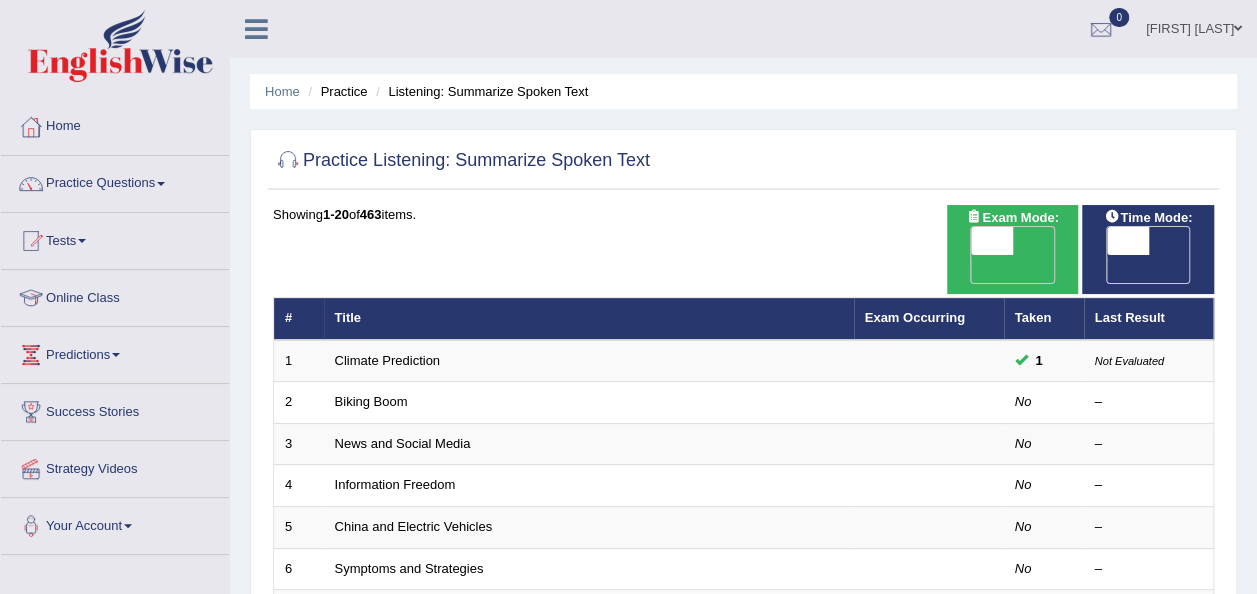 click on "Practice Questions" at bounding box center [115, 181] 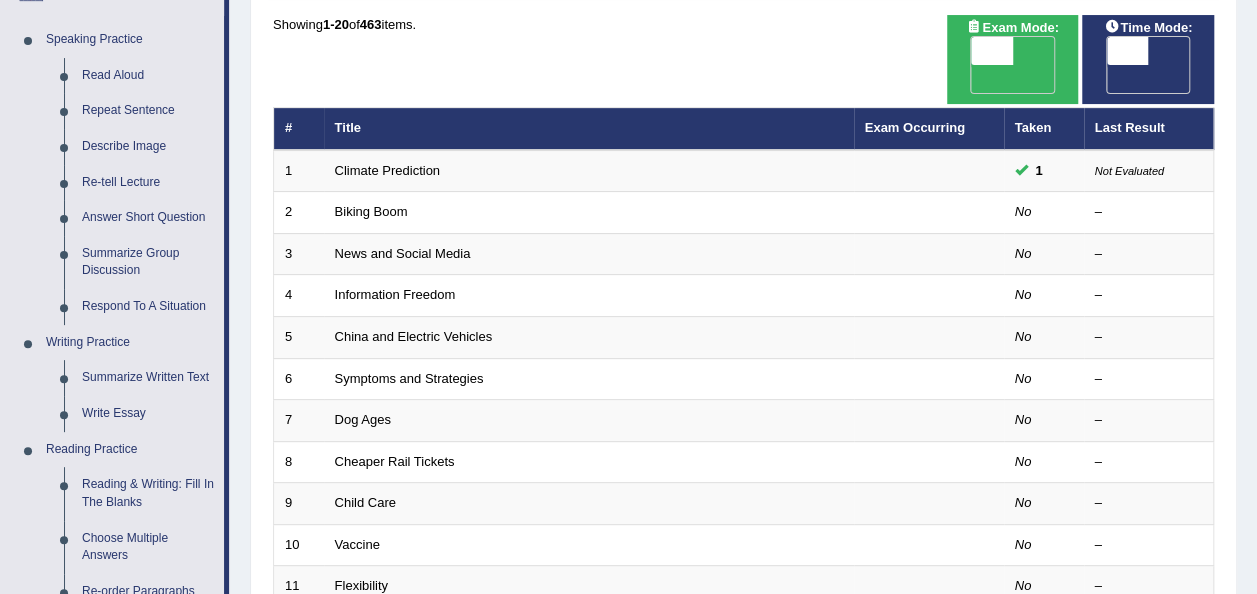 scroll, scrollTop: 212, scrollLeft: 0, axis: vertical 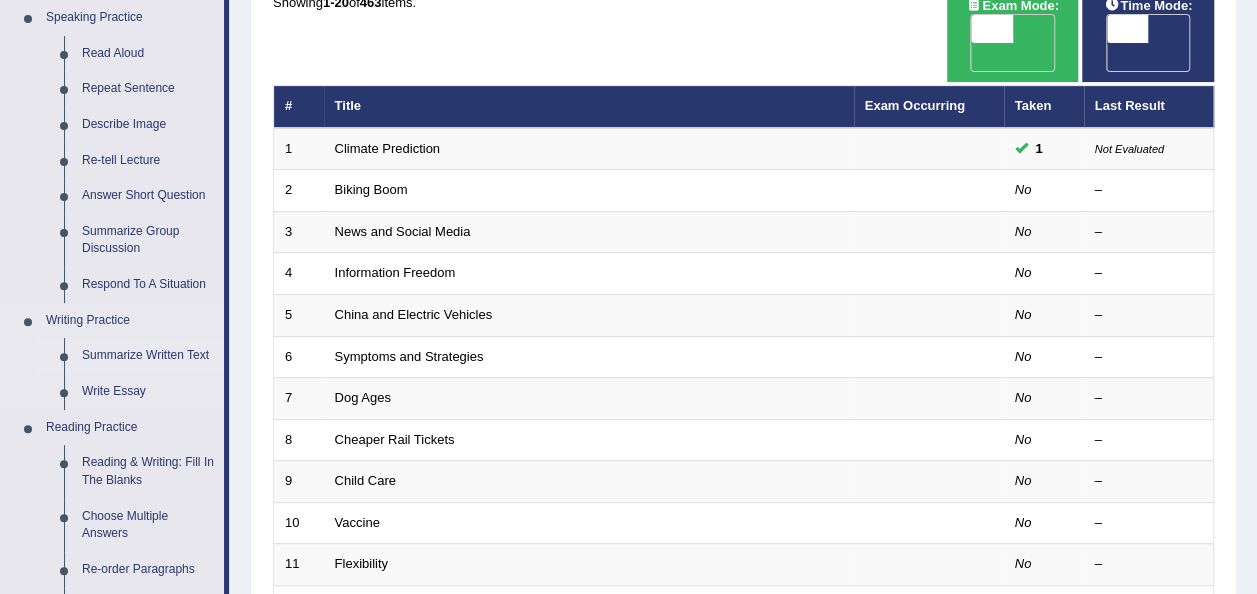 click on "Summarize Written Text" at bounding box center [148, 356] 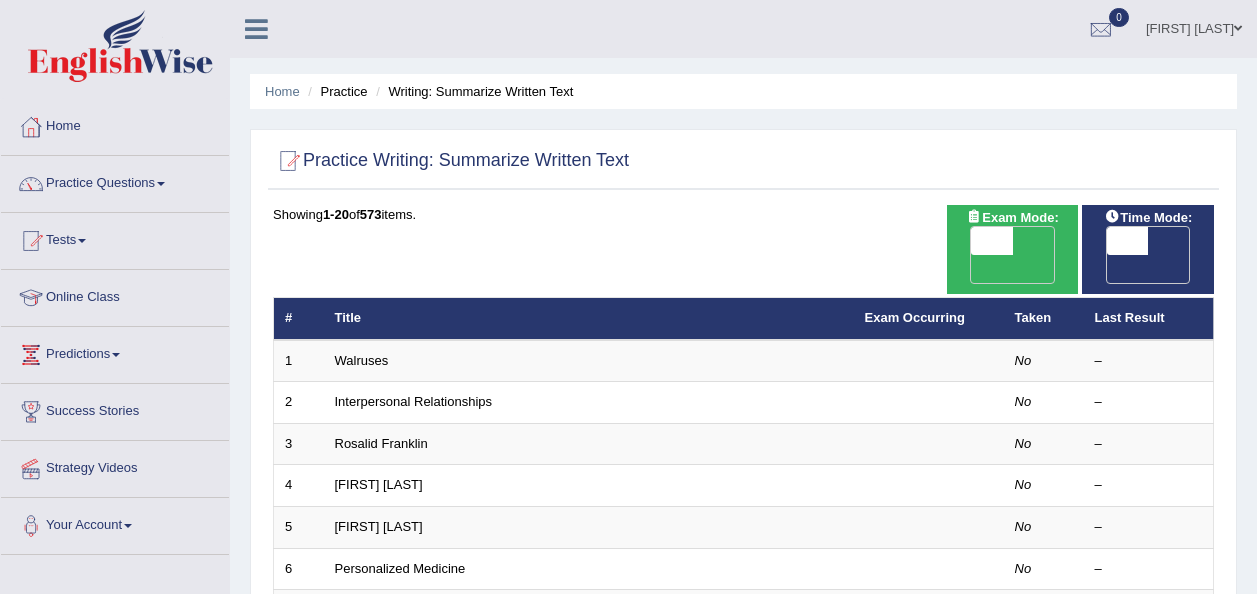 scroll, scrollTop: 0, scrollLeft: 0, axis: both 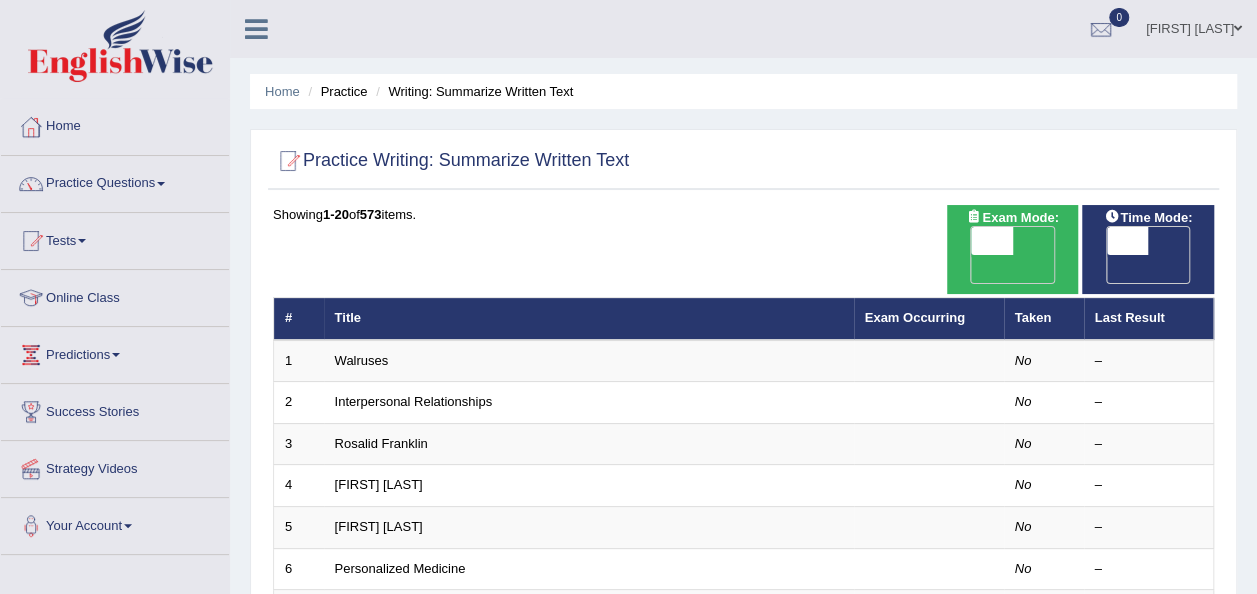 click on "Practice Questions" at bounding box center [115, 181] 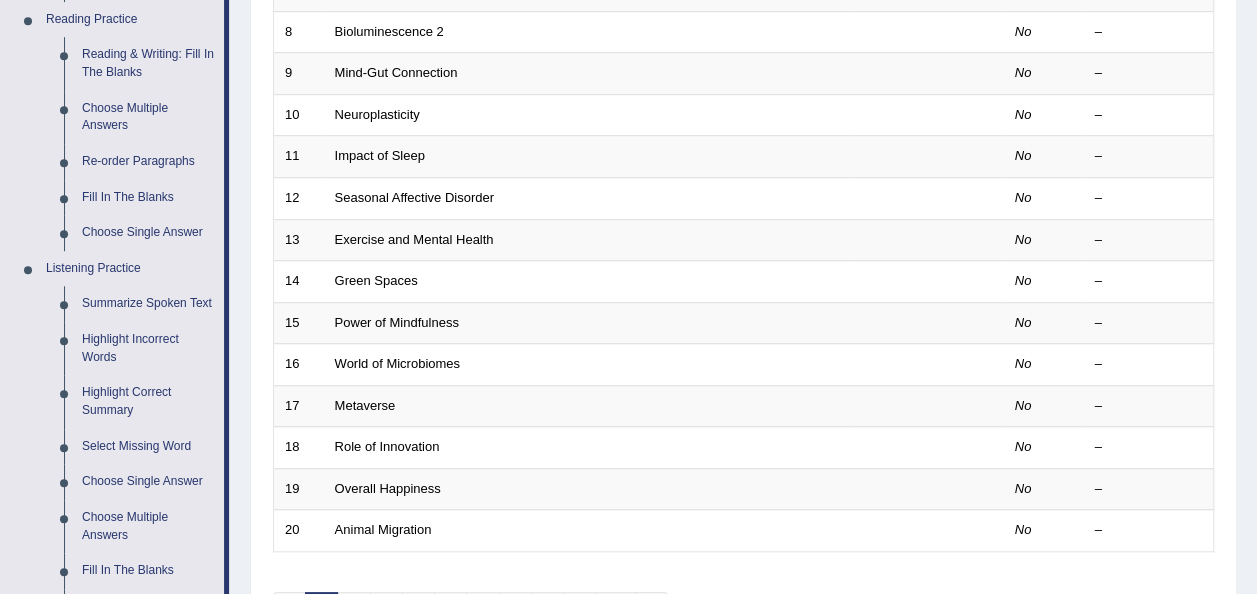 scroll, scrollTop: 626, scrollLeft: 0, axis: vertical 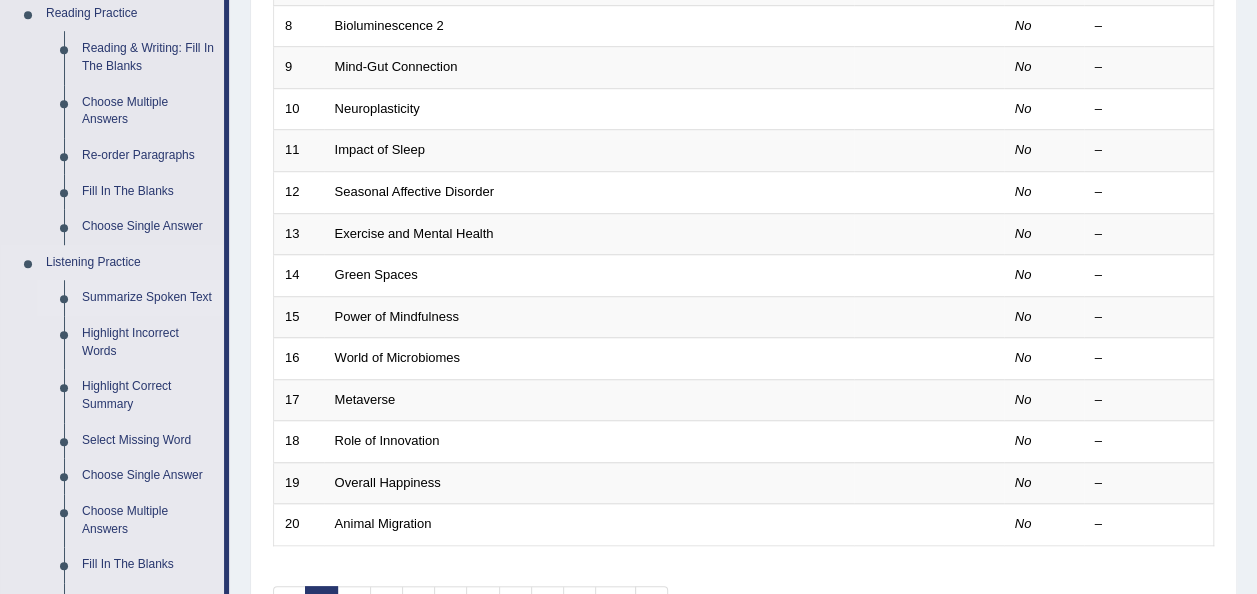 click on "Summarize Spoken Text" at bounding box center (148, 298) 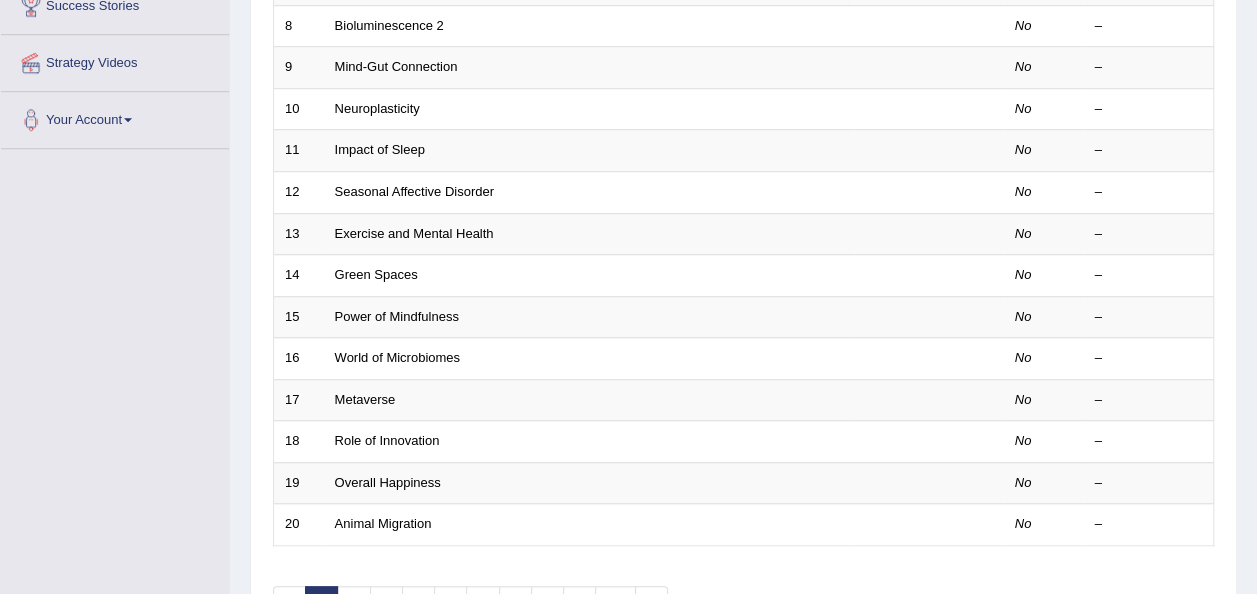 scroll, scrollTop: 293, scrollLeft: 0, axis: vertical 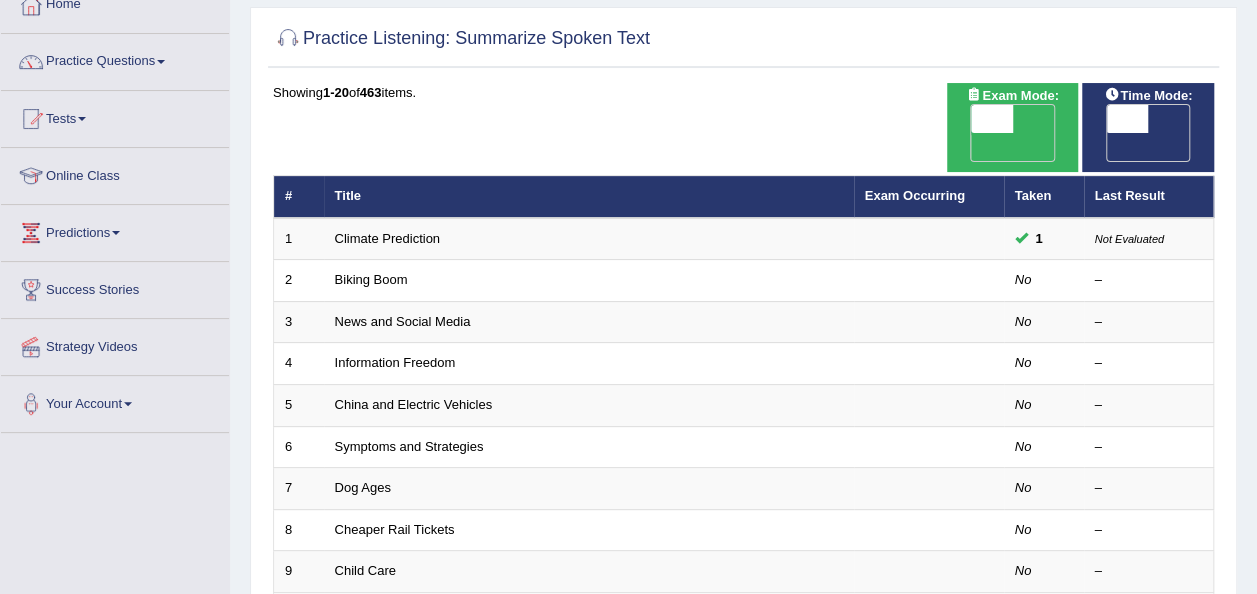 click on "OFF" at bounding box center (951, 147) 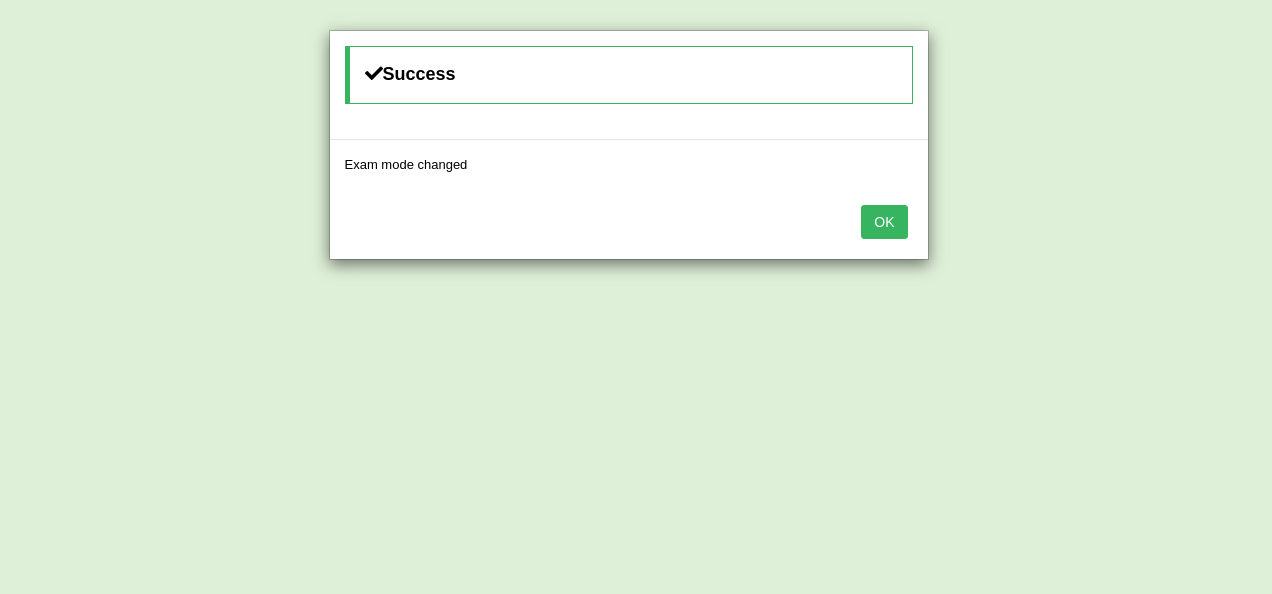 click on "OK" at bounding box center [884, 222] 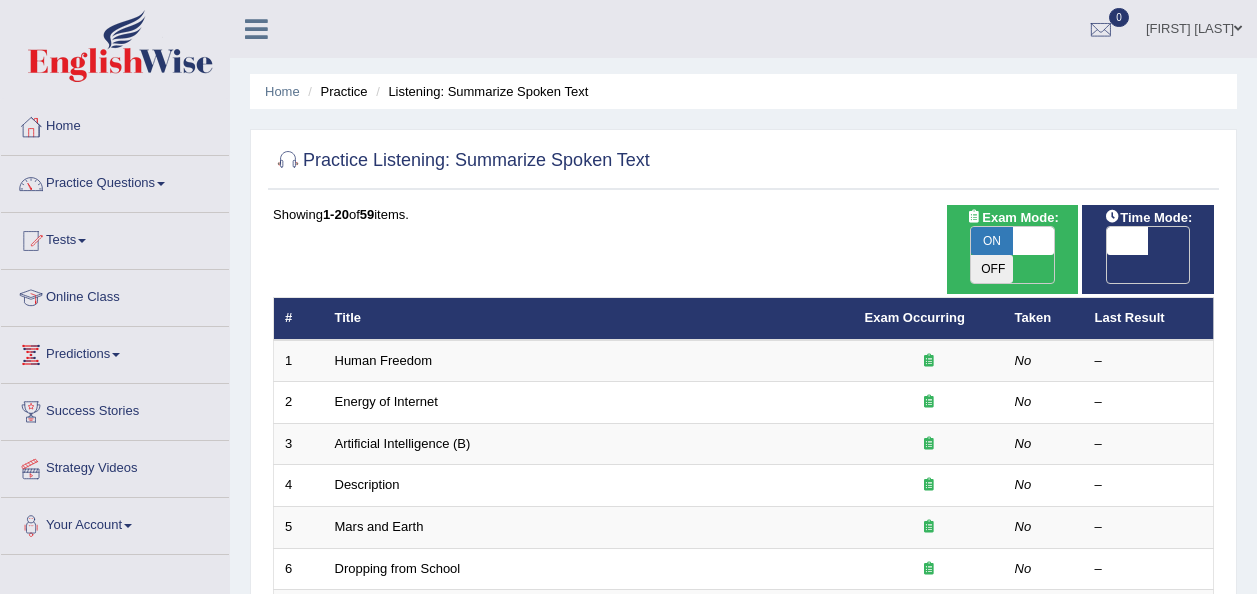 scroll, scrollTop: 122, scrollLeft: 0, axis: vertical 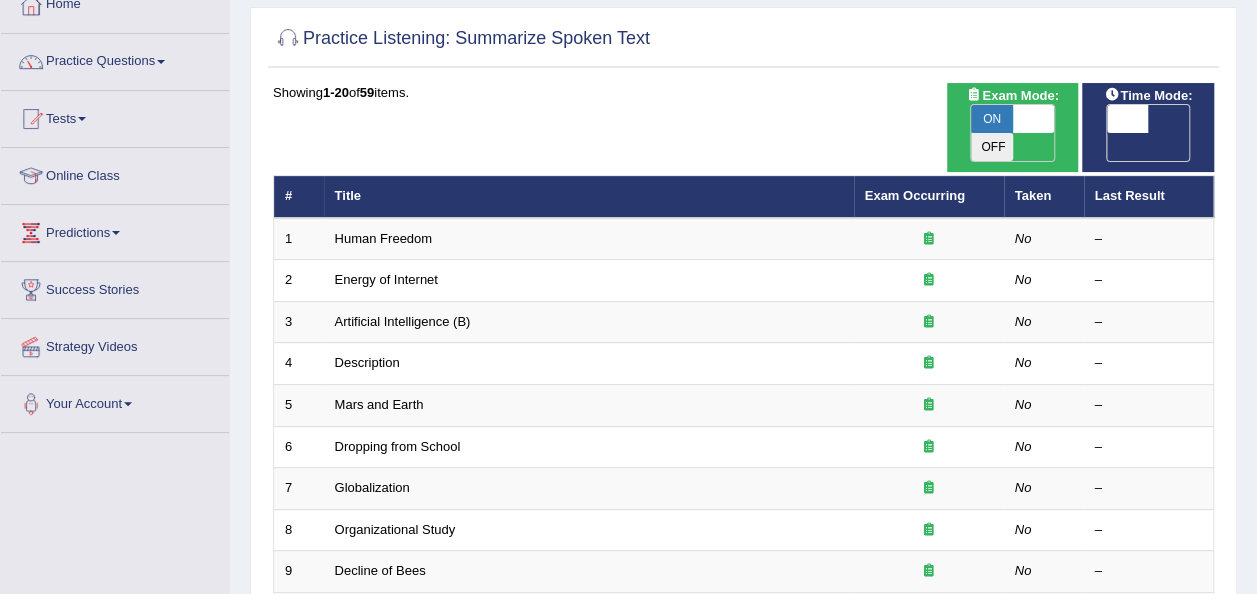 click on "OFF" at bounding box center [1086, 147] 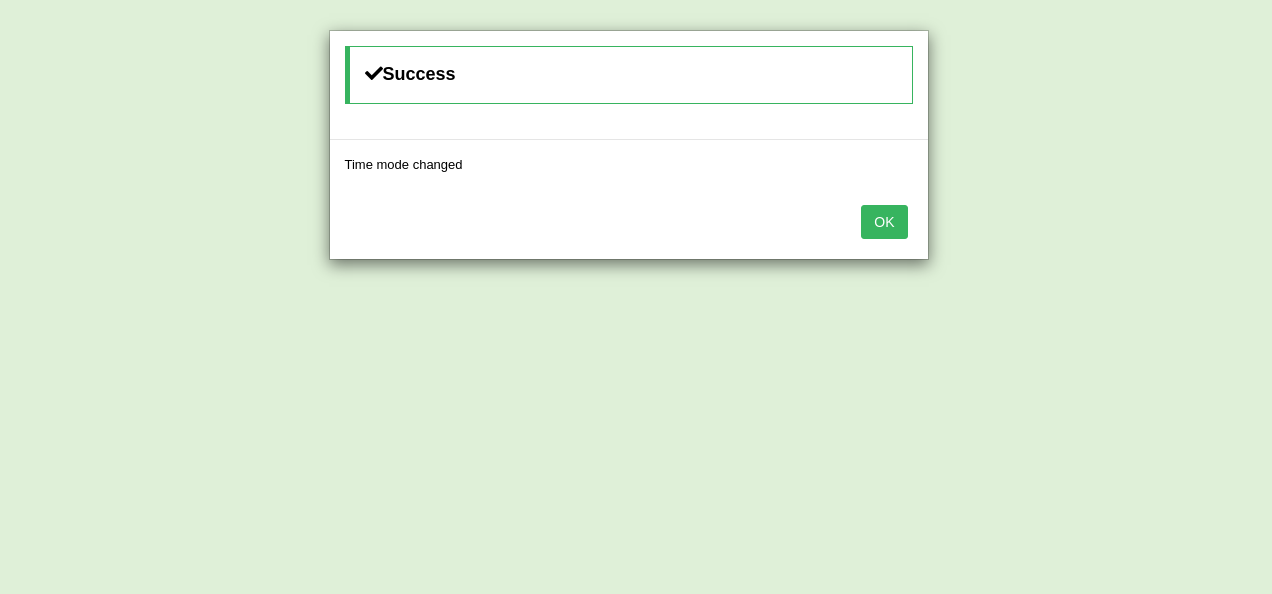 click on "OK" at bounding box center (884, 222) 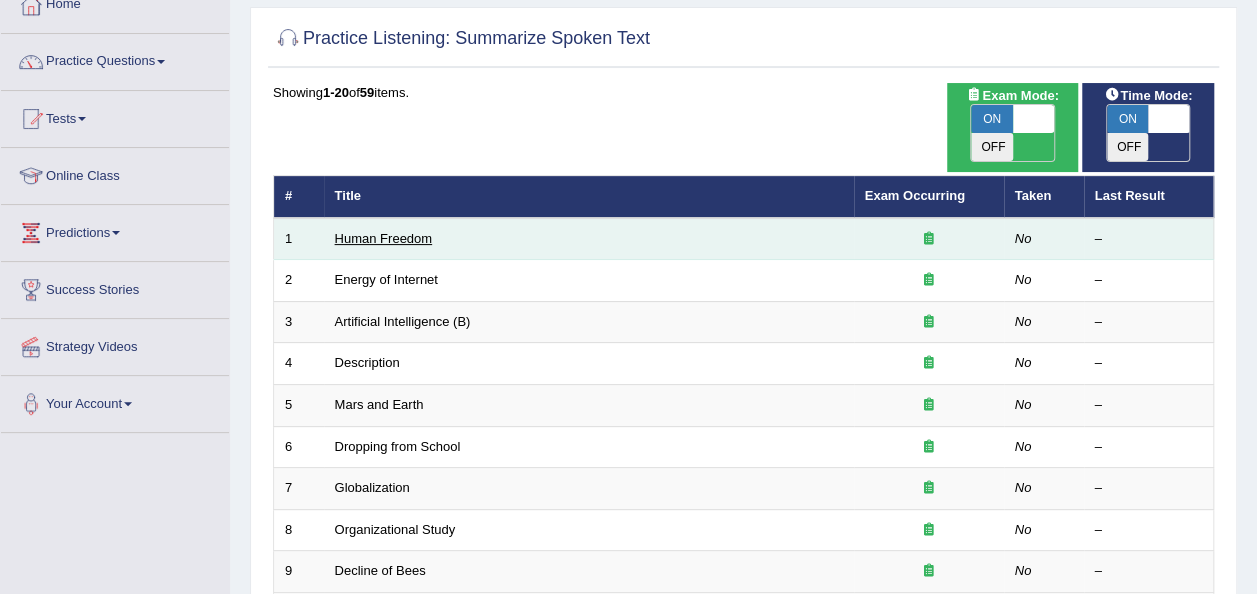 click on "Human Freedom" at bounding box center (384, 238) 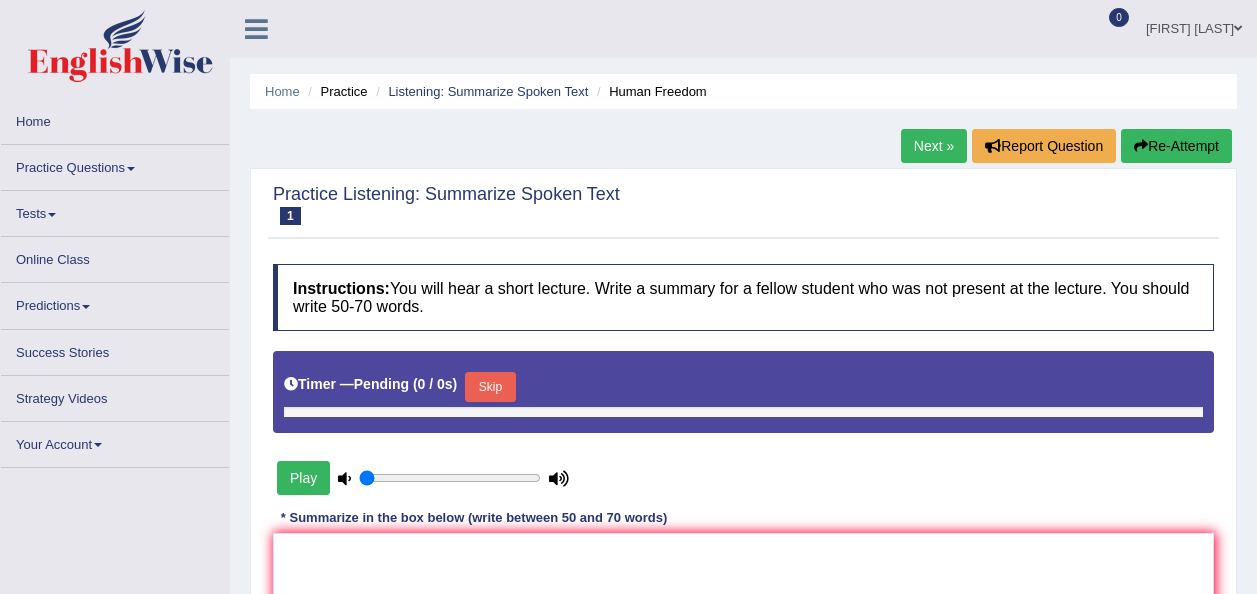 scroll, scrollTop: 0, scrollLeft: 0, axis: both 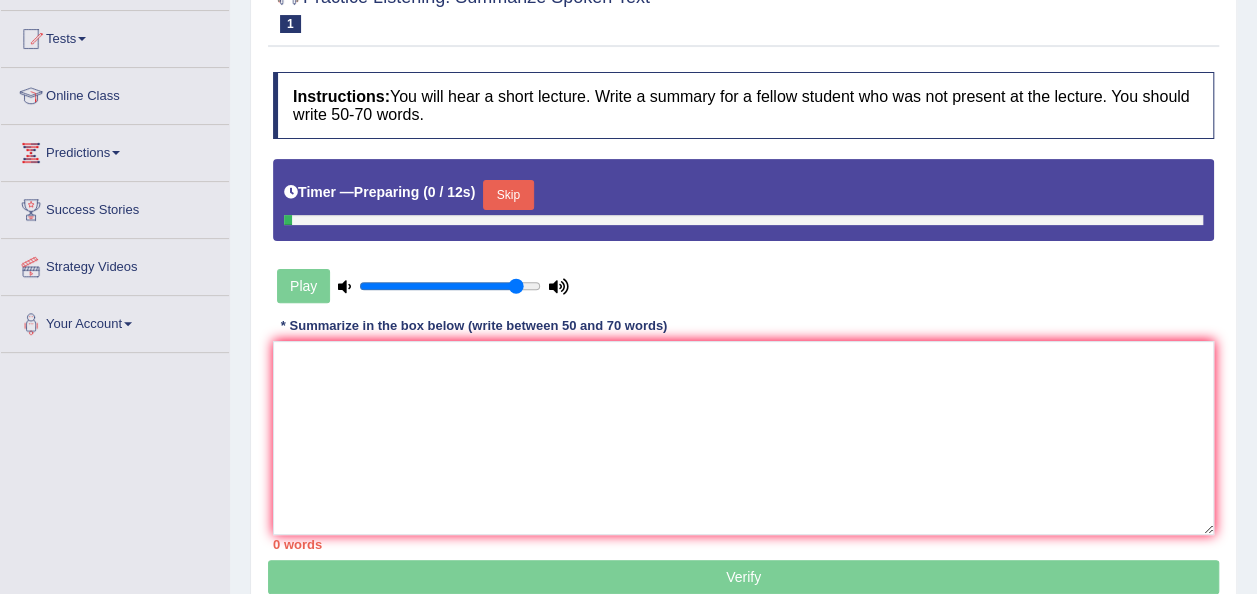 type on "0.9" 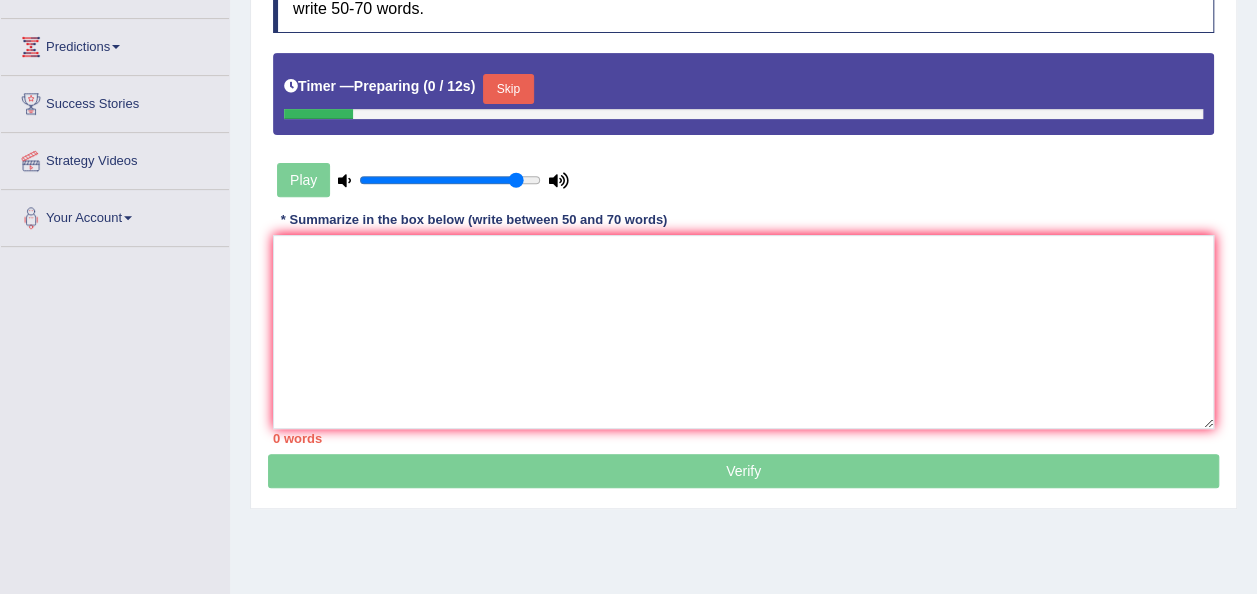 scroll, scrollTop: 376, scrollLeft: 0, axis: vertical 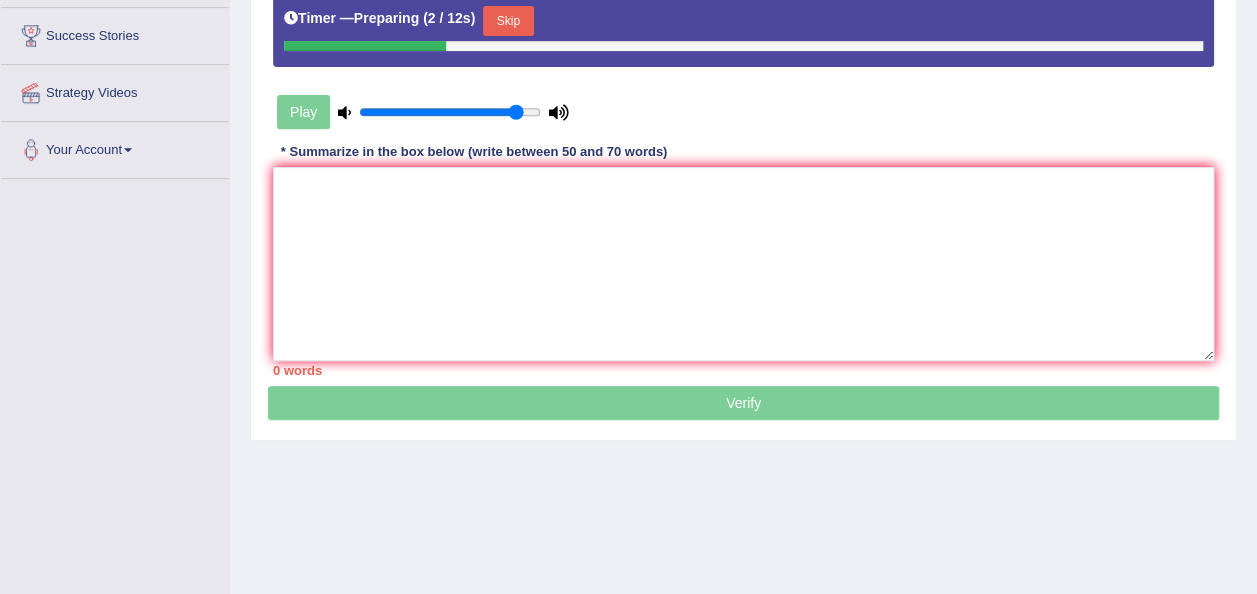 click on "Skip" at bounding box center [508, 21] 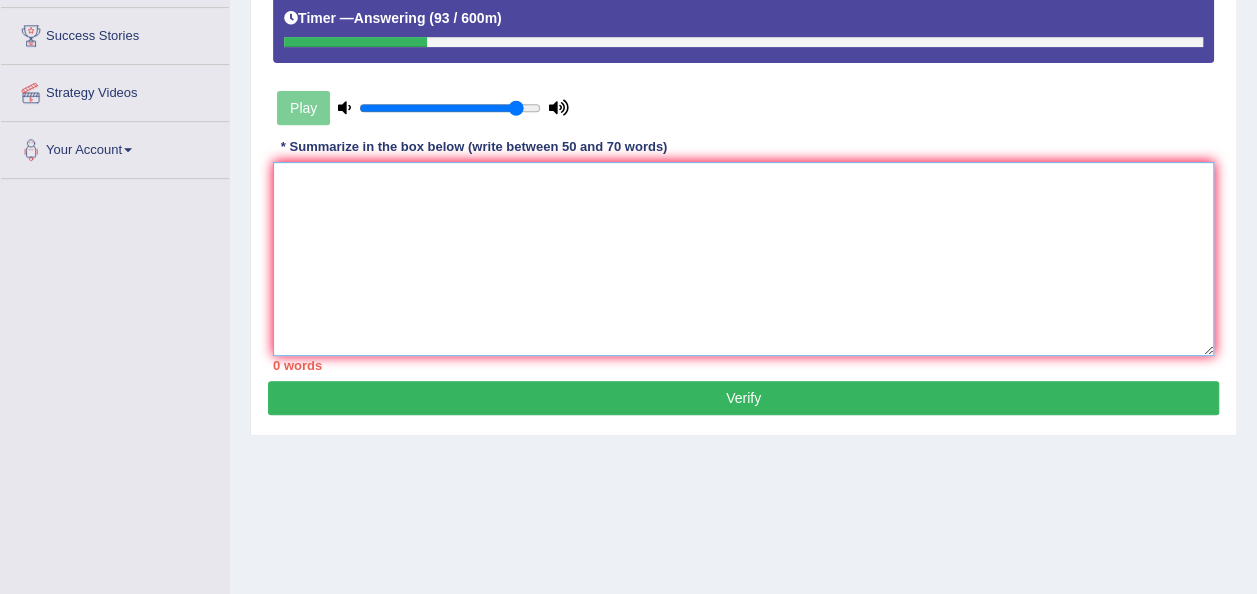 click at bounding box center [743, 259] 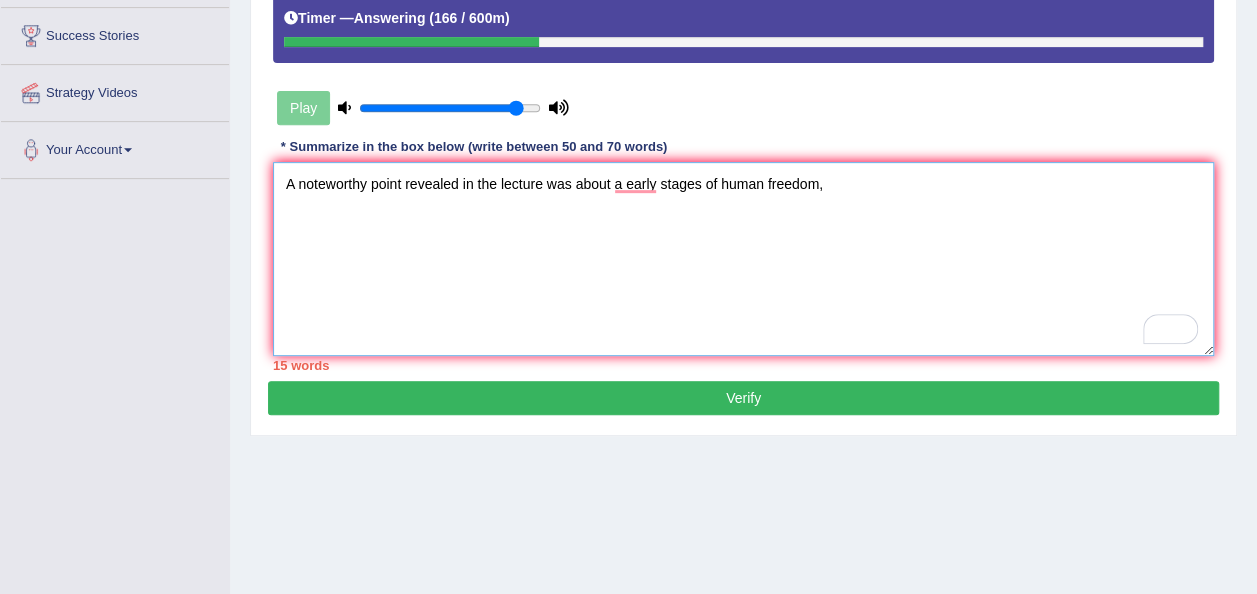 click on "A noteworthy point revealed in the lecture was about a early stages of human freedom," at bounding box center (743, 259) 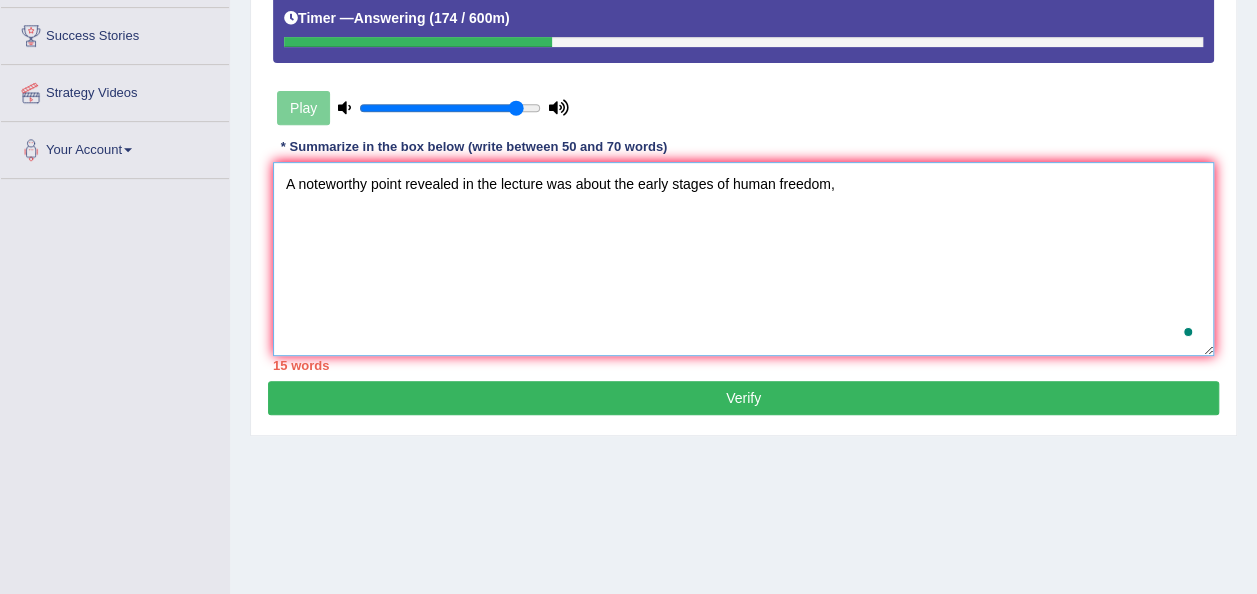 click on "A noteworthy point revealed in the lecture was about the early stages of human freedom," at bounding box center [743, 259] 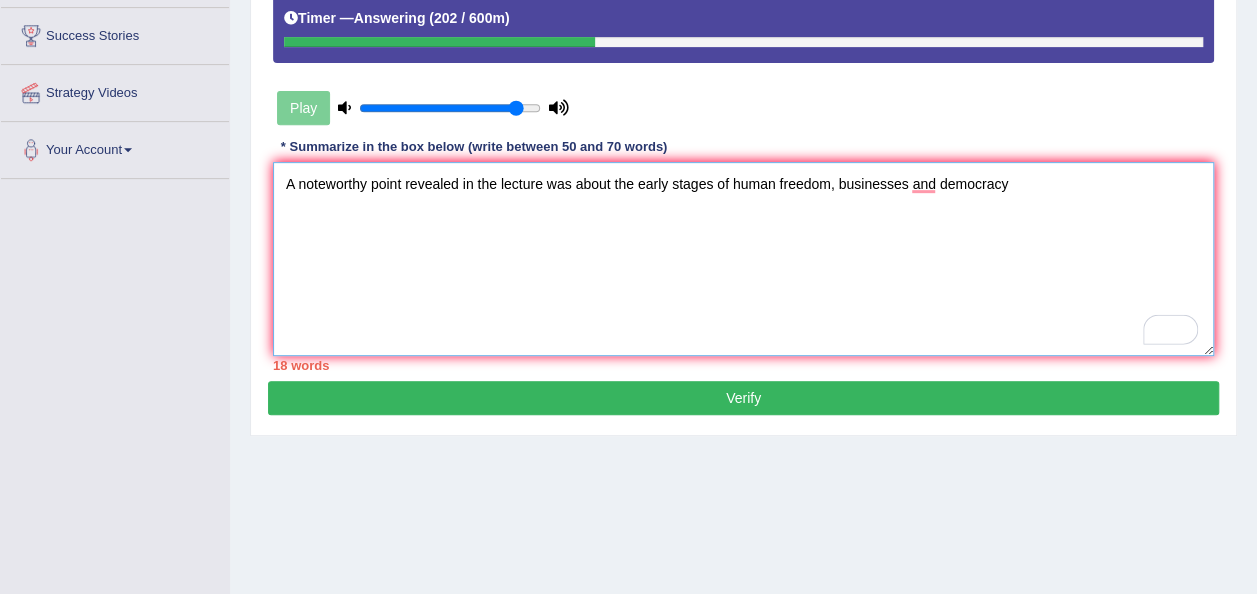 click on "A noteworthy point revealed in the lecture was about the early stages of human freedom, businesses and democracy" at bounding box center [743, 259] 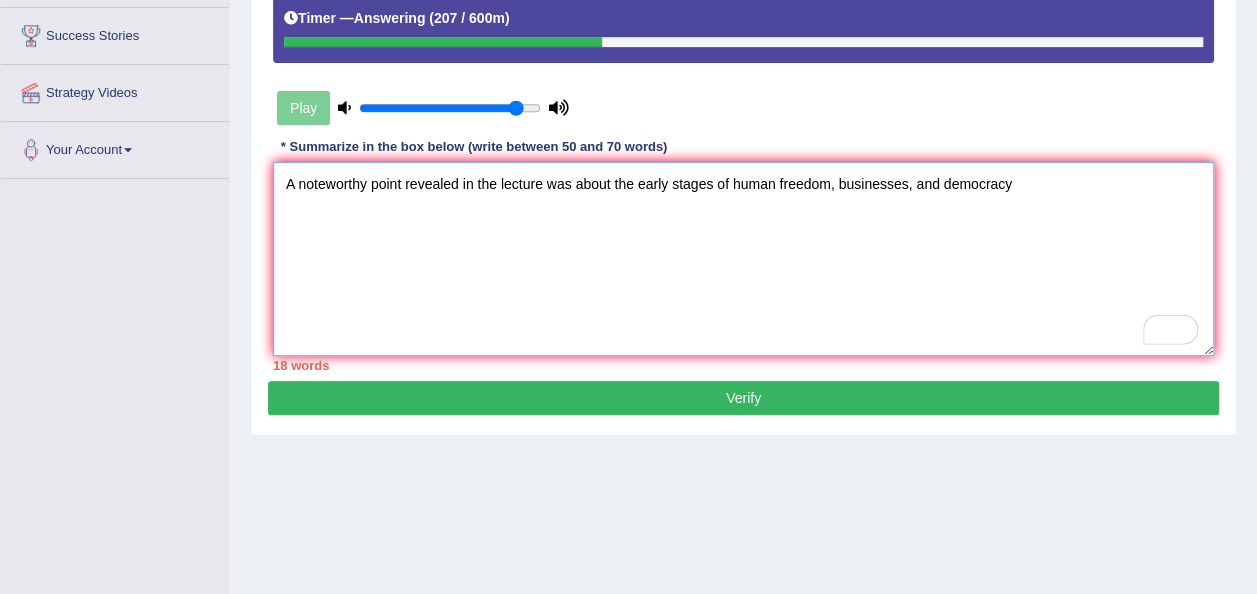 click on "A noteworthy point revealed in the lecture was about the early stages of human freedom, businesses, and democracy" at bounding box center (743, 259) 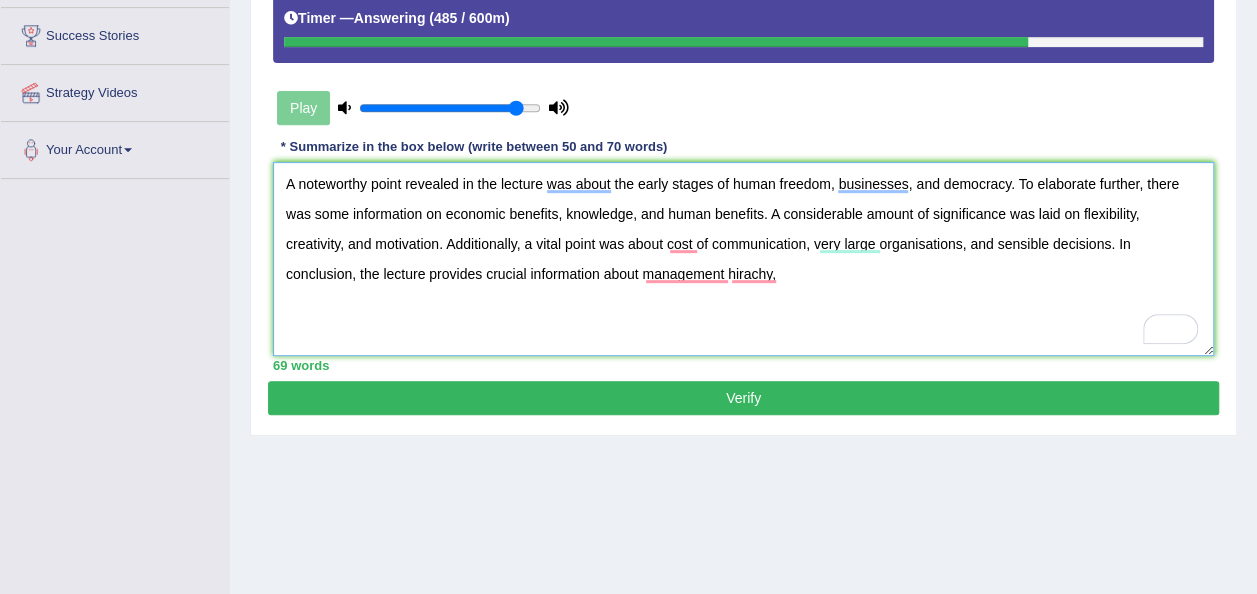 click on "A noteworthy point revealed in the lecture was about the early stages of human freedom, businesses, and democracy. To elaborate further, there was some information on economic benefits, knowledge, and human benefits. A considerable amount of significance was laid on flexibility, creativity, and motivation. Additionally, a vital point was about cost of communication, very large organisations, and sensible decisions. In conclusion, the lecture provides crucial information about management hirachy," at bounding box center [743, 259] 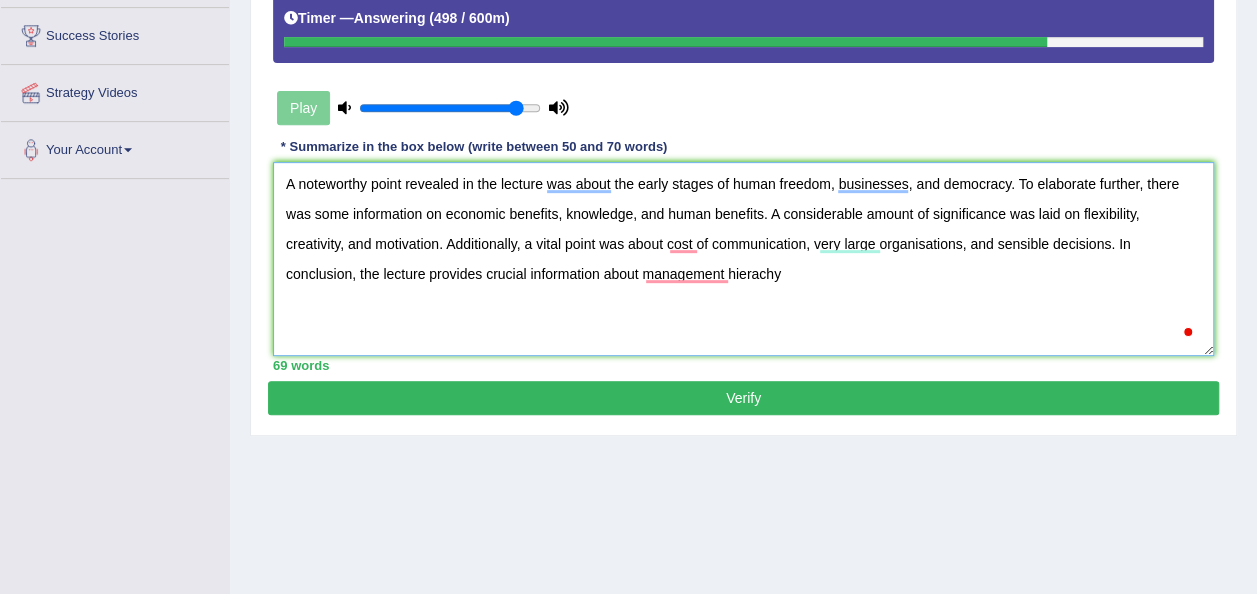 click on "A noteworthy point revealed in the lecture was about the early stages of human freedom, businesses, and democracy. To elaborate further, there was some information on economic benefits, knowledge, and human benefits. A considerable amount of significance was laid on flexibility, creativity, and motivation. Additionally, a vital point was about cost of communication, very large organisations, and sensible decisions. In conclusion, the lecture provides crucial information about management hierachy" at bounding box center (743, 259) 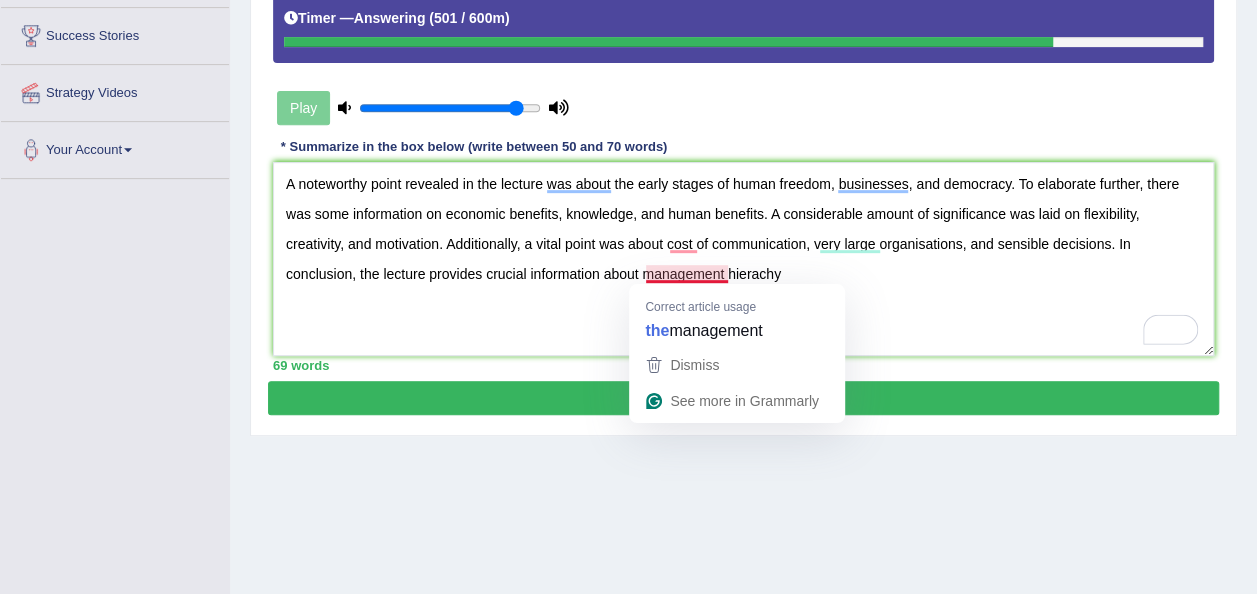 click on "management" at bounding box center [715, 330] 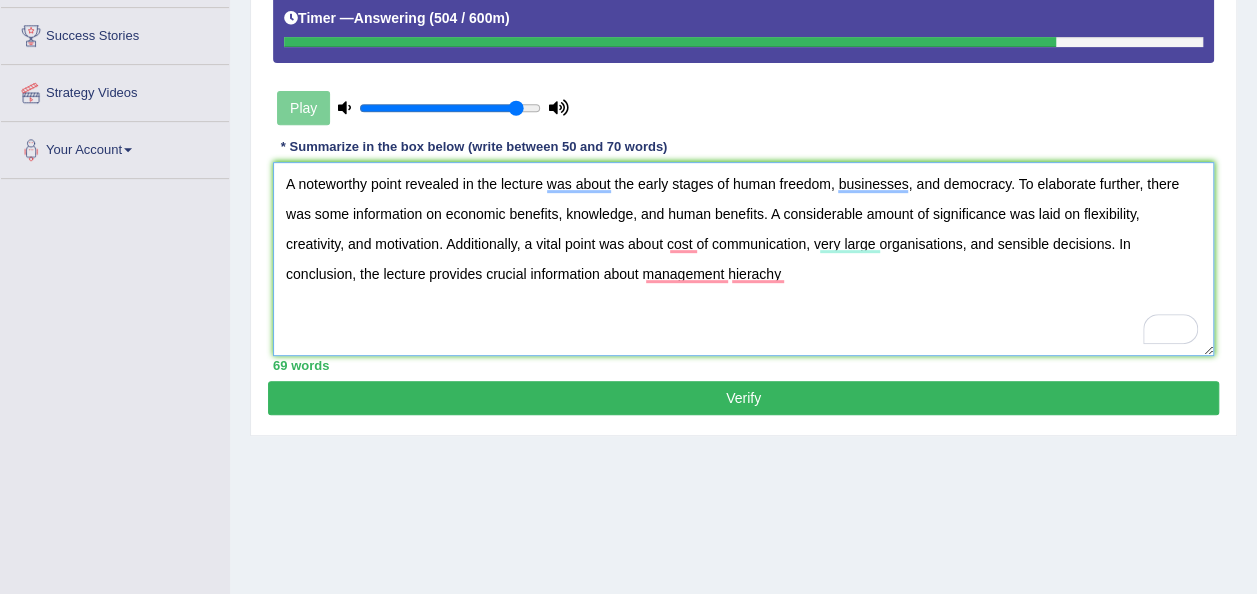 click on "A noteworthy point revealed in the lecture was about the early stages of human freedom, businesses, and democracy. To elaborate further, there was some information on economic benefits, knowledge, and human benefits. A considerable amount of significance was laid on flexibility, creativity, and motivation. Additionally, a vital point was about cost of communication, very large organisations, and sensible decisions. In conclusion, the lecture provides crucial information about management hierachy" at bounding box center [743, 259] 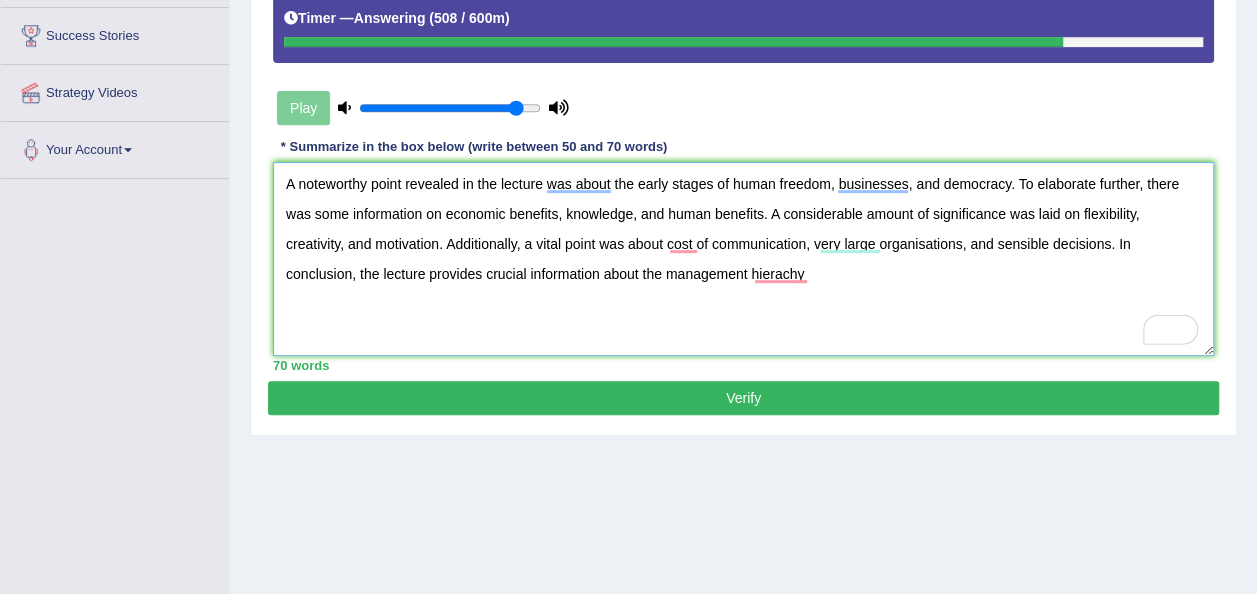 click on "A noteworthy point revealed in the lecture was about the early stages of human freedom, businesses, and democracy. To elaborate further, there was some information on economic benefits, knowledge, and human benefits. A considerable amount of significance was laid on flexibility, creativity, and motivation. Additionally, a vital point was about cost of communication, very large organisations, and sensible decisions. In conclusion, the lecture provides crucial information about the management hierachy" at bounding box center (743, 259) 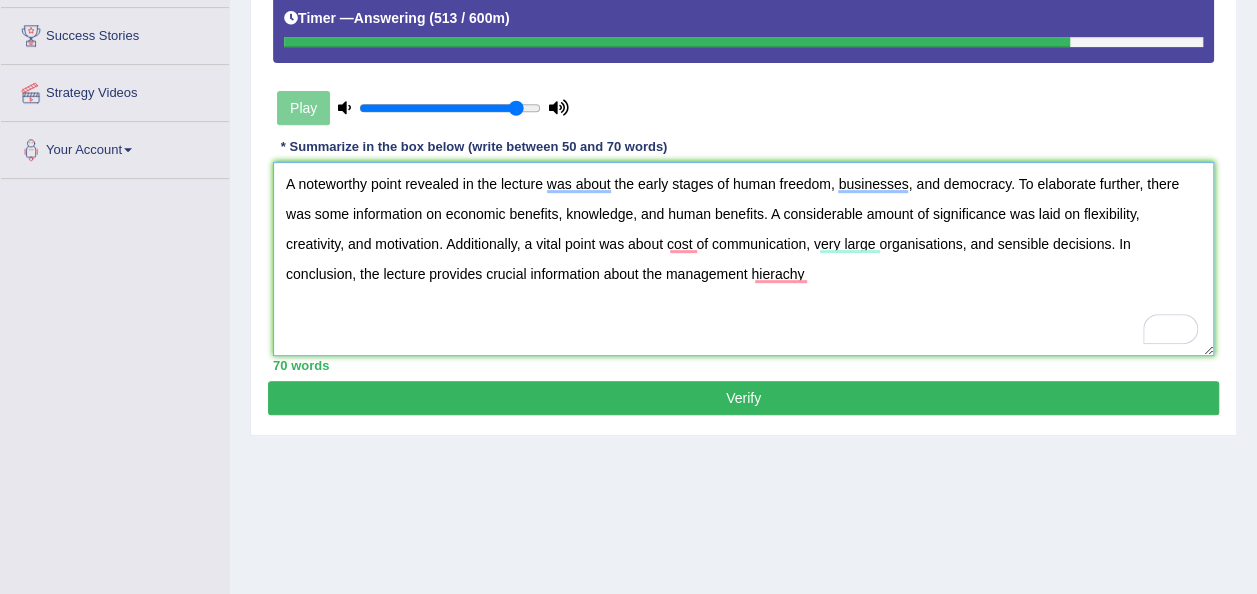 click on "A noteworthy point revealed in the lecture was about the early stages of human freedom, businesses, and democracy. To elaborate further, there was some information on economic benefits, knowledge, and human benefits. A considerable amount of significance was laid on flexibility, creativity, and motivation. Additionally, a vital point was about cost of communication, very large organisations, and sensible decisions. In conclusion, the lecture provides crucial information about the management hierachy" at bounding box center [743, 259] 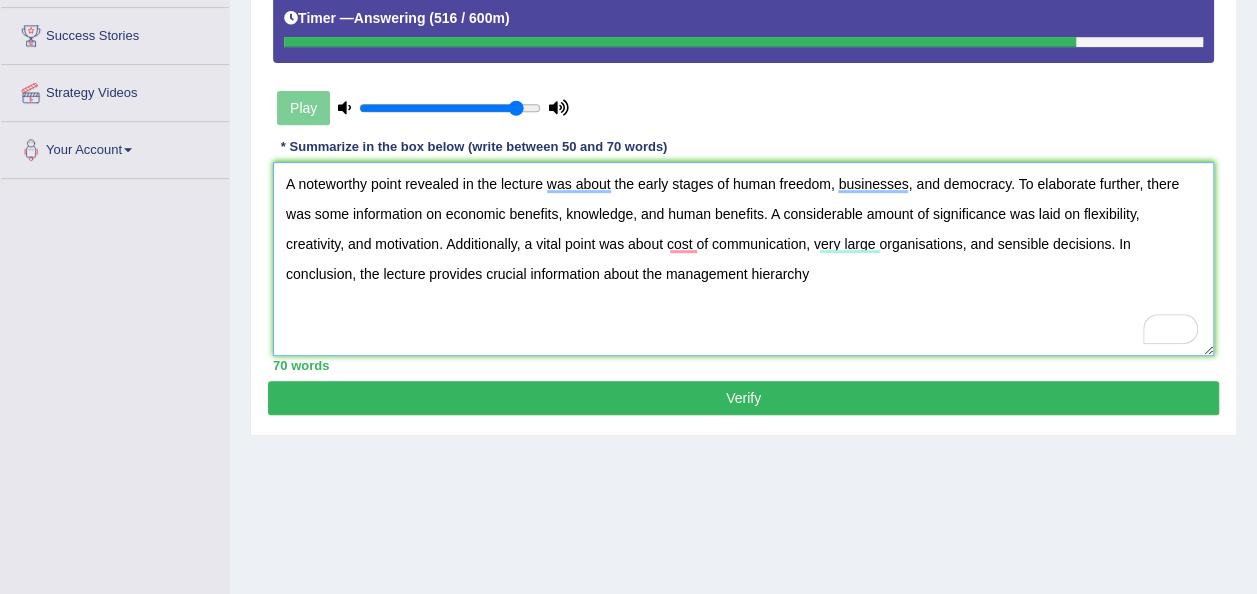 click on "A noteworthy point revealed in the lecture was about the early stages of human freedom, businesses, and democracy. To elaborate further, there was some information on economic benefits, knowledge, and human benefits. A considerable amount of significance was laid on flexibility, creativity, and motivation. Additionally, a vital point was about cost of communication, very large organisations, and sensible decisions. In conclusion, the lecture provides crucial information about the management hierarchy" at bounding box center (743, 259) 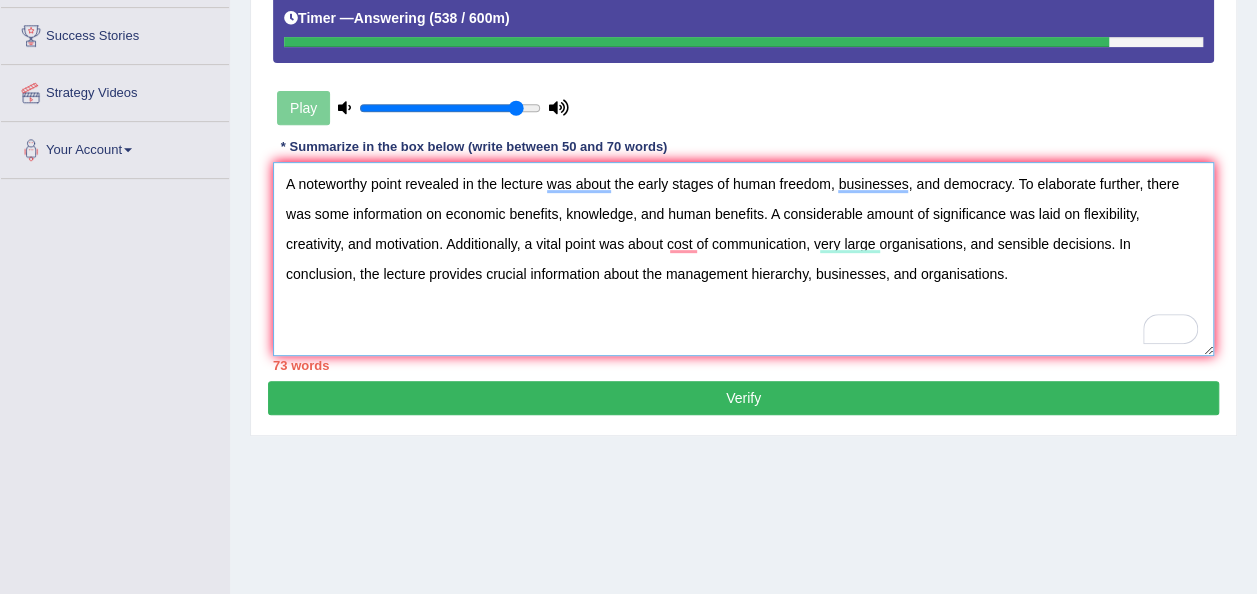 drag, startPoint x: 664, startPoint y: 250, endPoint x: 671, endPoint y: 260, distance: 12.206555 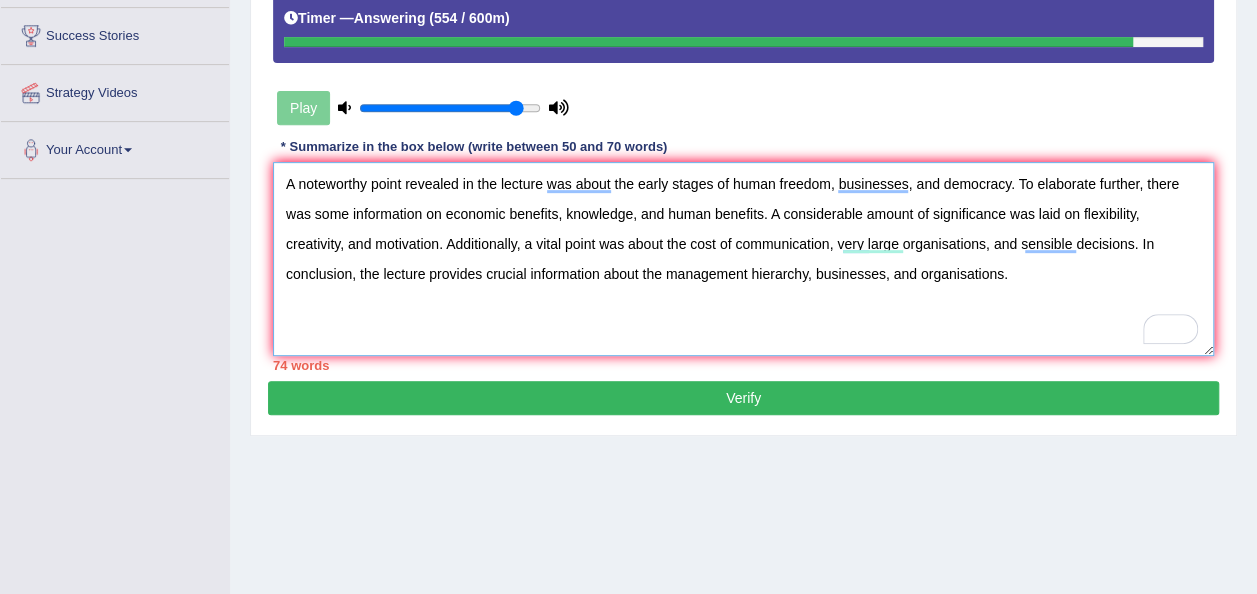 click on "A noteworthy point revealed in the lecture was about the early stages of human freedom, businesses, and democracy. To elaborate further, there was some information on economic benefits, knowledge, and human benefits. A considerable amount of significance was laid on flexibility, creativity, and motivation. Additionally, a vital point was about the cost of communication, very large organisations, and sensible decisions. In conclusion, the lecture provides crucial information about the management hierarchy, businesses, and organisations." at bounding box center [743, 259] 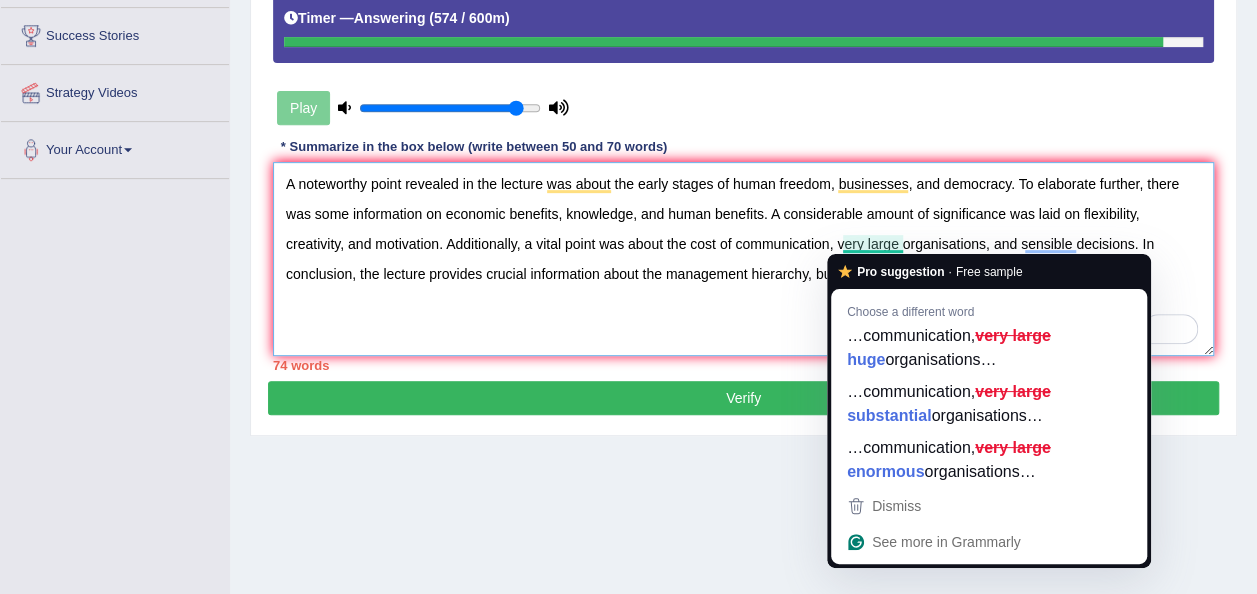 drag, startPoint x: 903, startPoint y: 248, endPoint x: 908, endPoint y: 258, distance: 11.18034 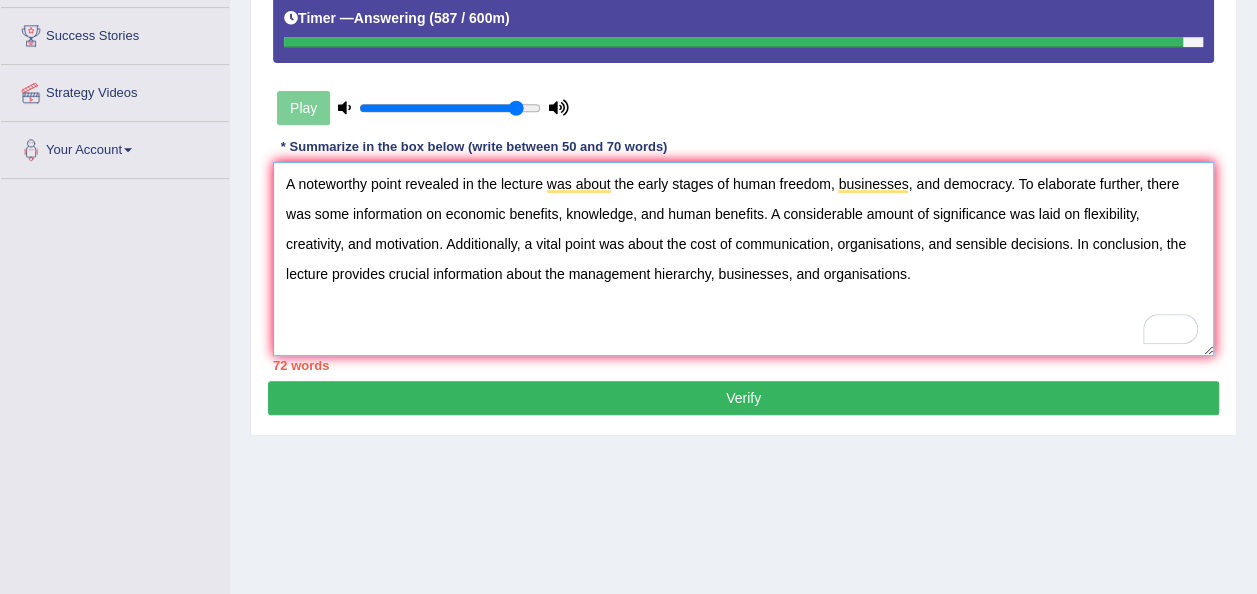 drag, startPoint x: 910, startPoint y: 272, endPoint x: 910, endPoint y: 302, distance: 30 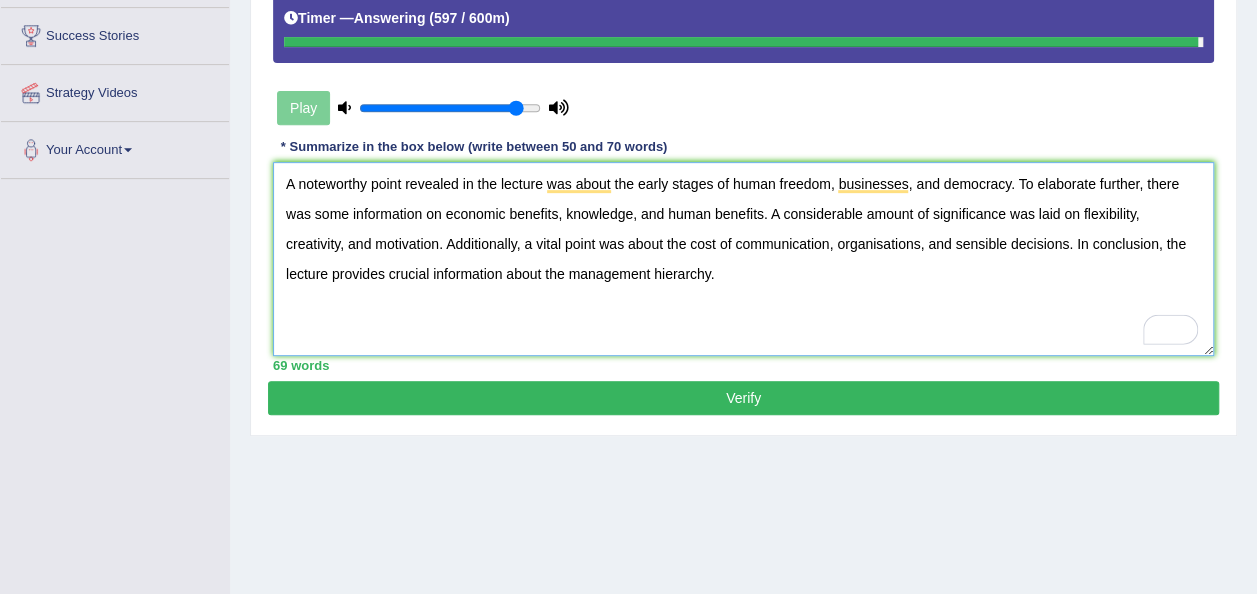 type on "A noteworthy point revealed in the lecture was about the early stages of human freedom, businesses, and democracy. To elaborate further, there was some information on economic benefits, knowledge, and human benefits. A considerable amount of significance was laid on flexibility, creativity, and motivation. Additionally, a vital point was about the cost of communication, organisations, and sensible decisions. In conclusion, the lecture provides crucial information about the management hierarchy." 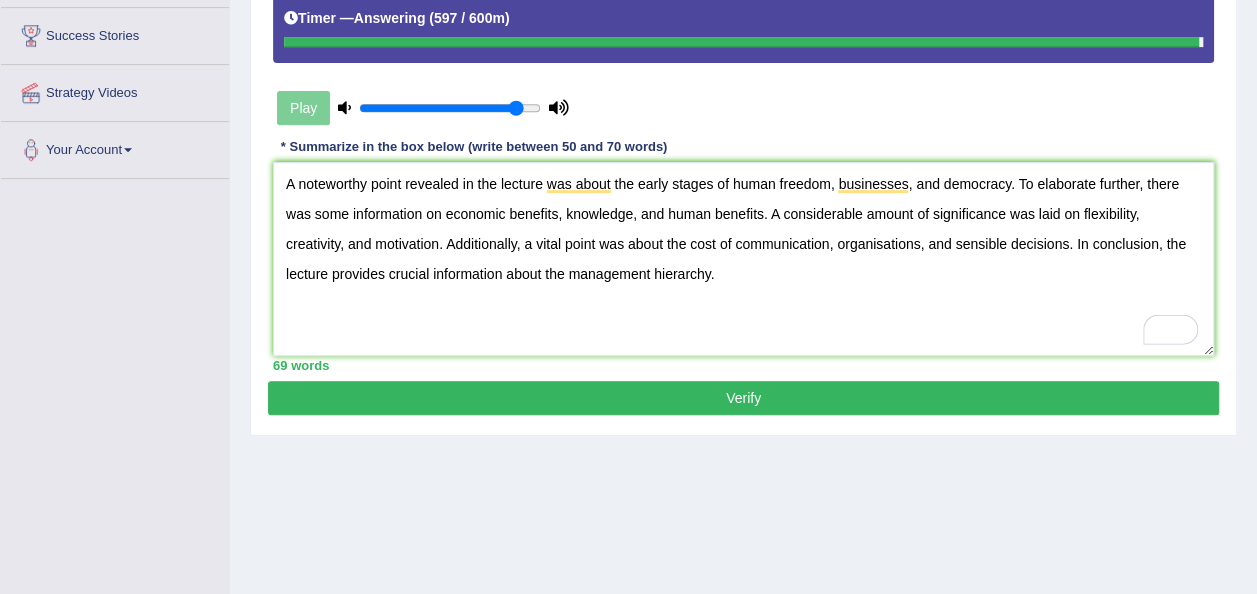 click on "Verify" at bounding box center [743, 398] 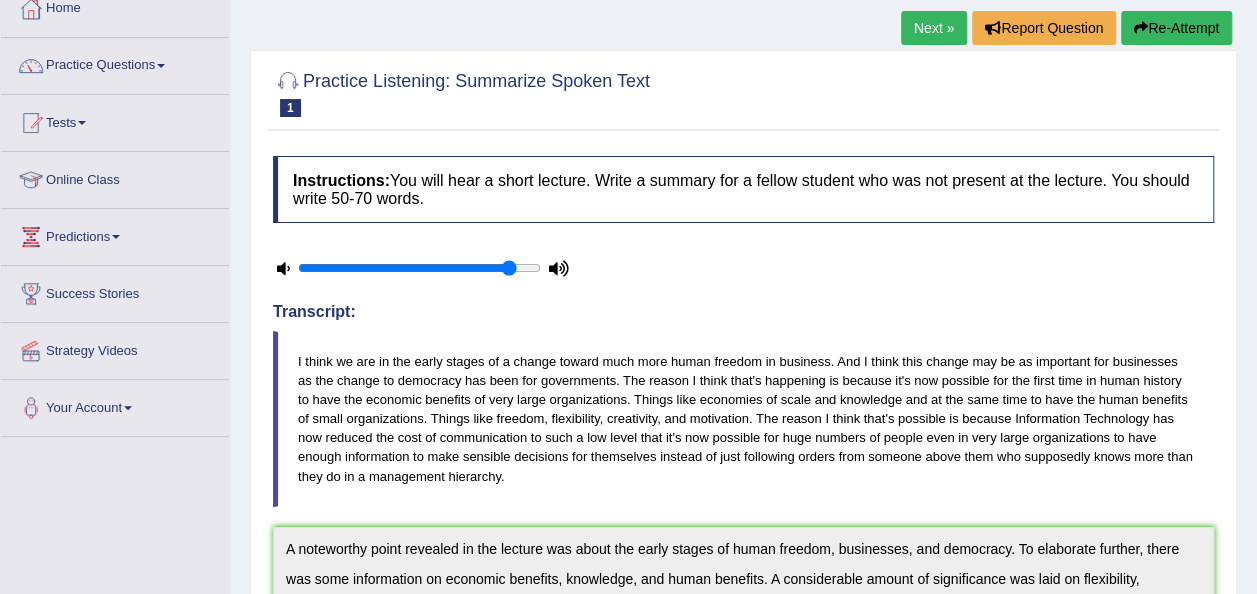 scroll, scrollTop: 0, scrollLeft: 0, axis: both 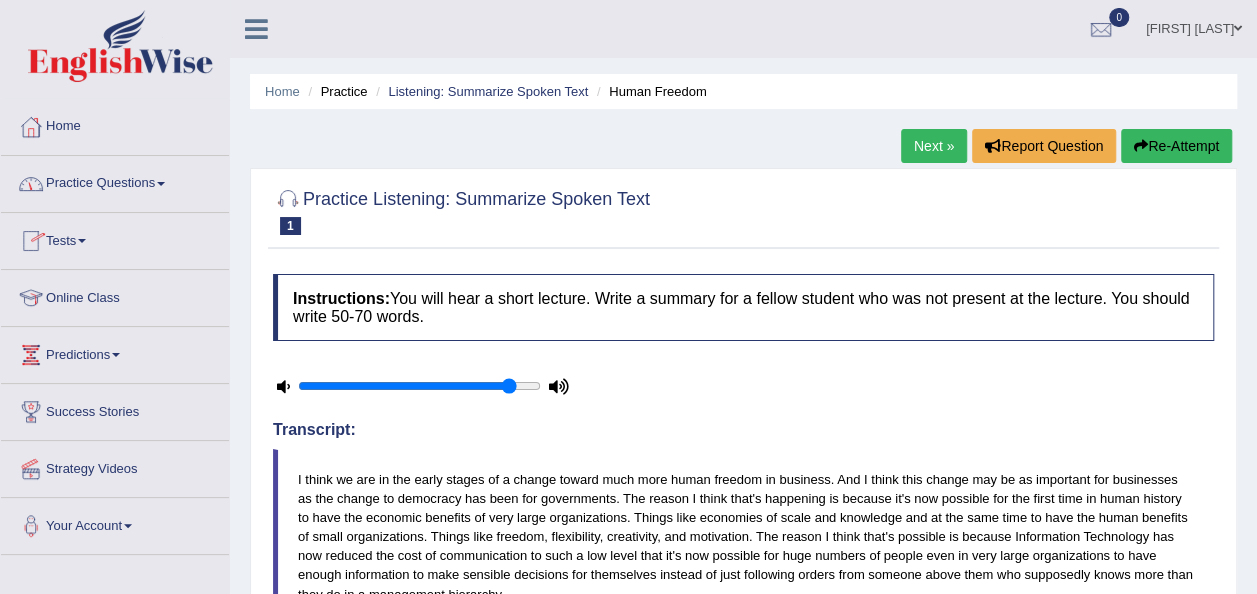 click on "Practice Questions" at bounding box center (115, 181) 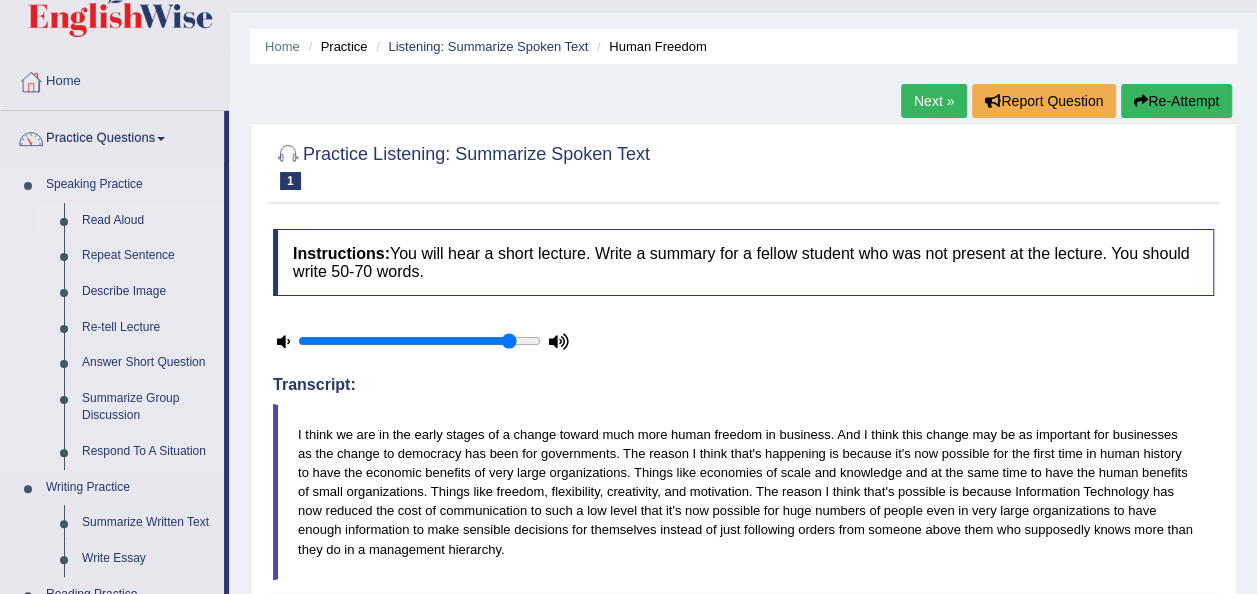 scroll, scrollTop: 0, scrollLeft: 0, axis: both 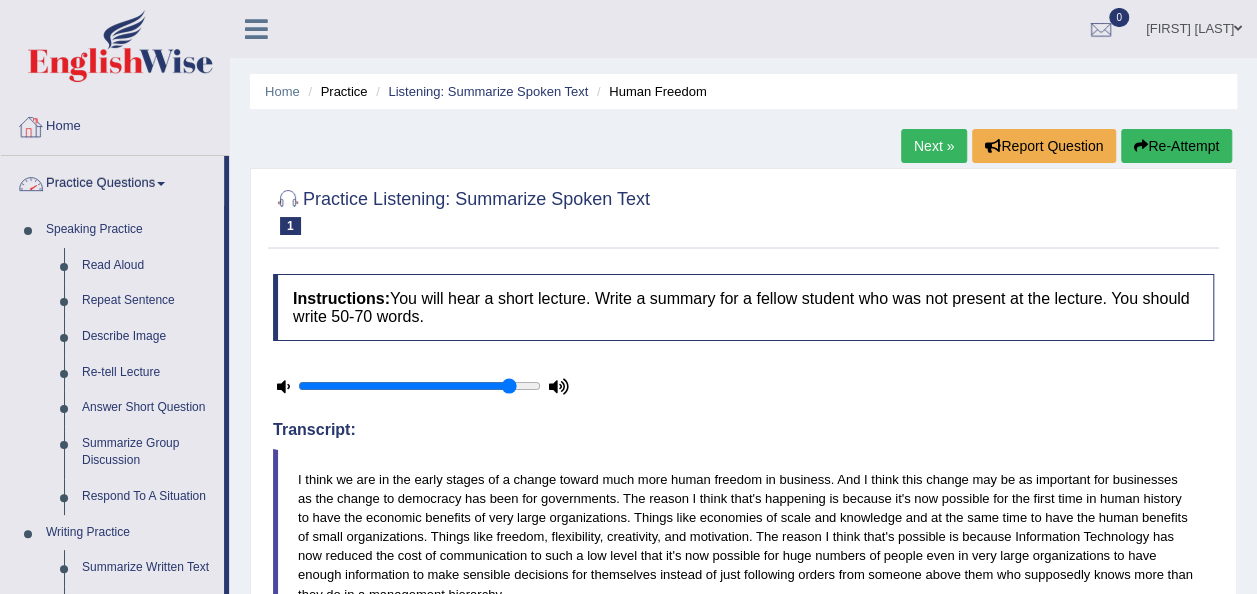 click on "Home" at bounding box center [115, 124] 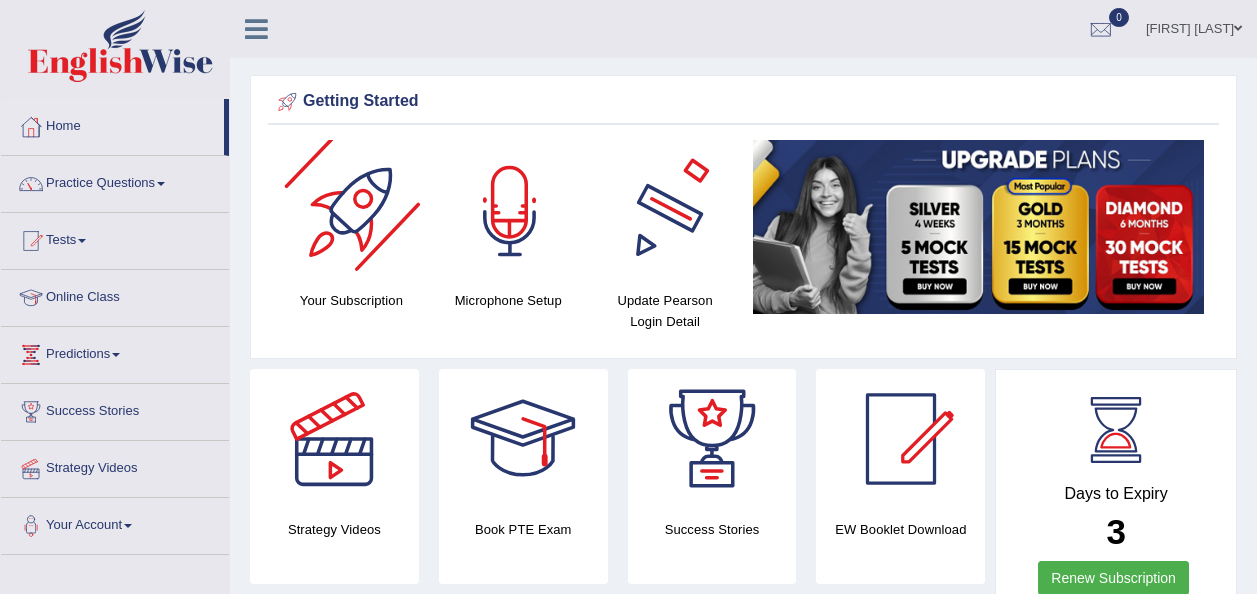 scroll, scrollTop: 0, scrollLeft: 0, axis: both 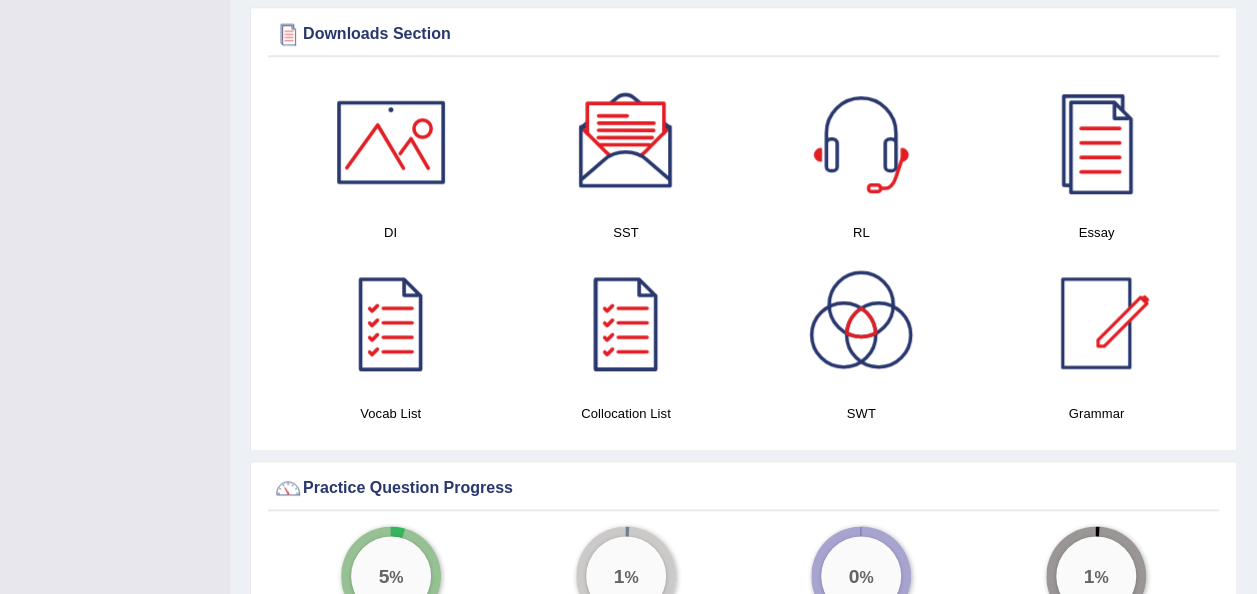 click at bounding box center (626, 142) 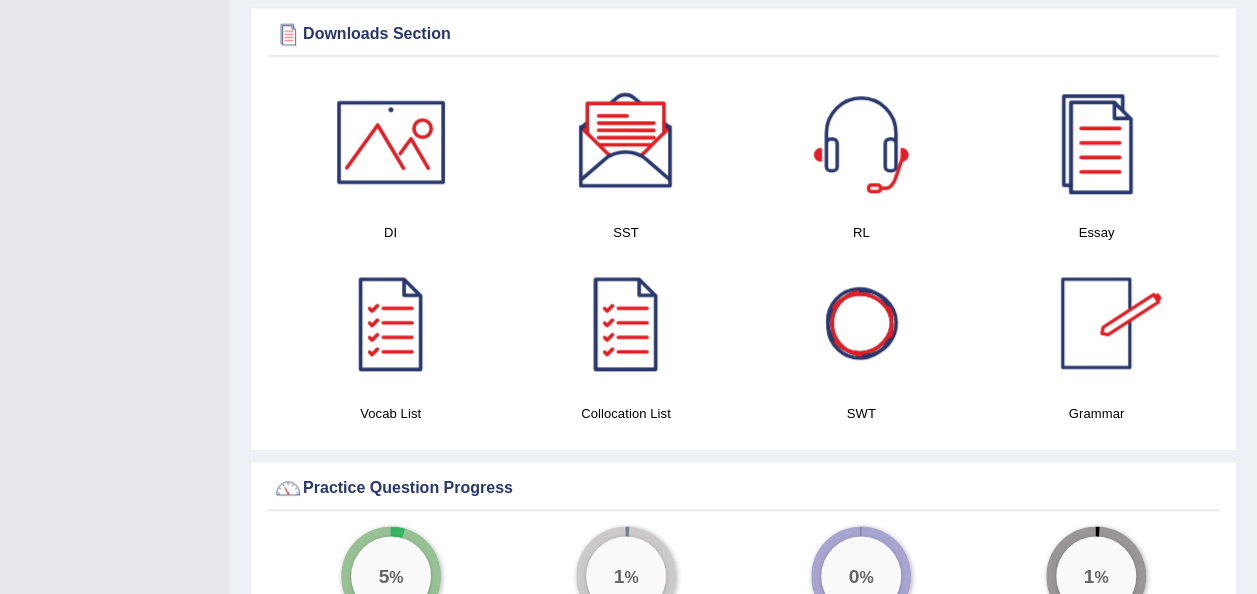 click at bounding box center [861, 323] 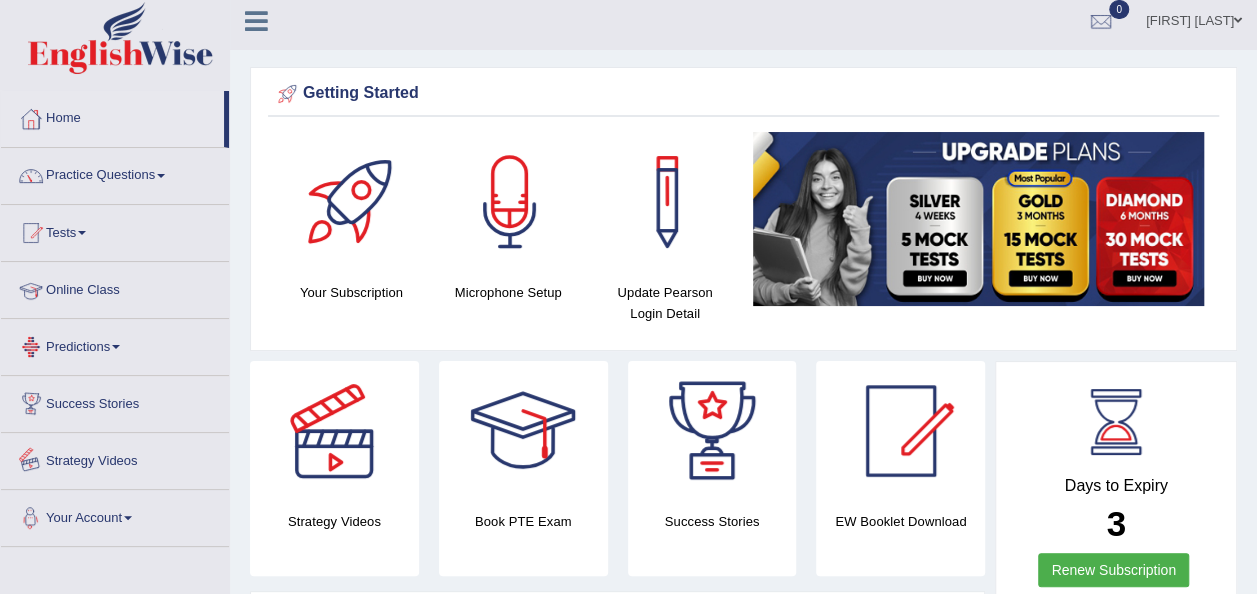 scroll, scrollTop: 0, scrollLeft: 0, axis: both 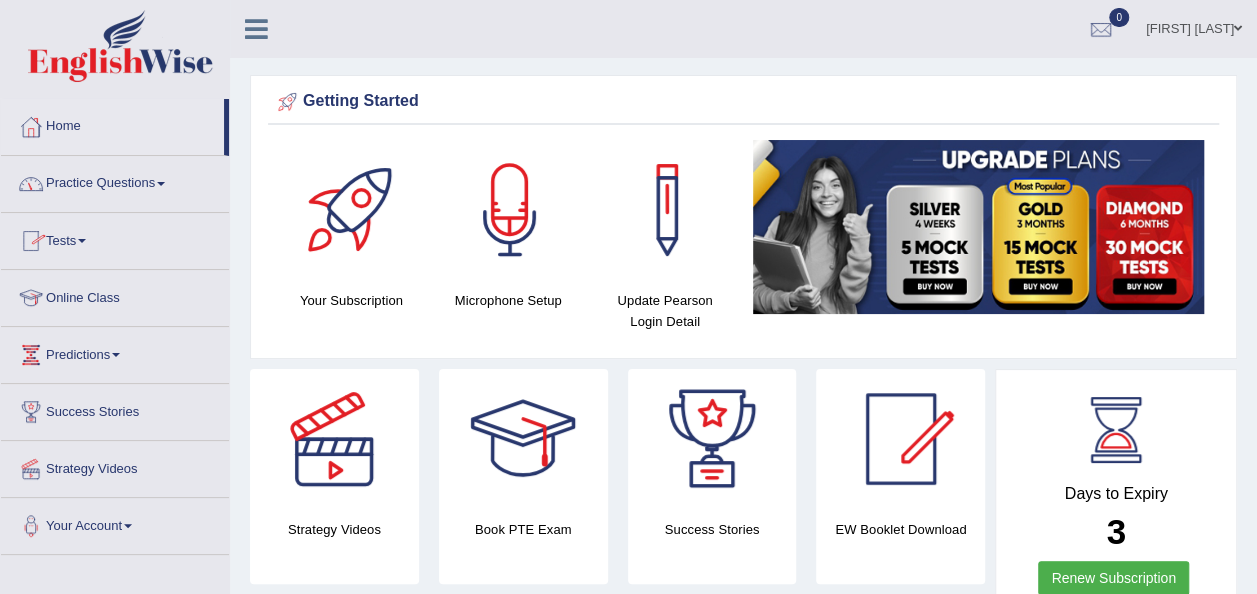 click on "Practice Questions" at bounding box center [115, 181] 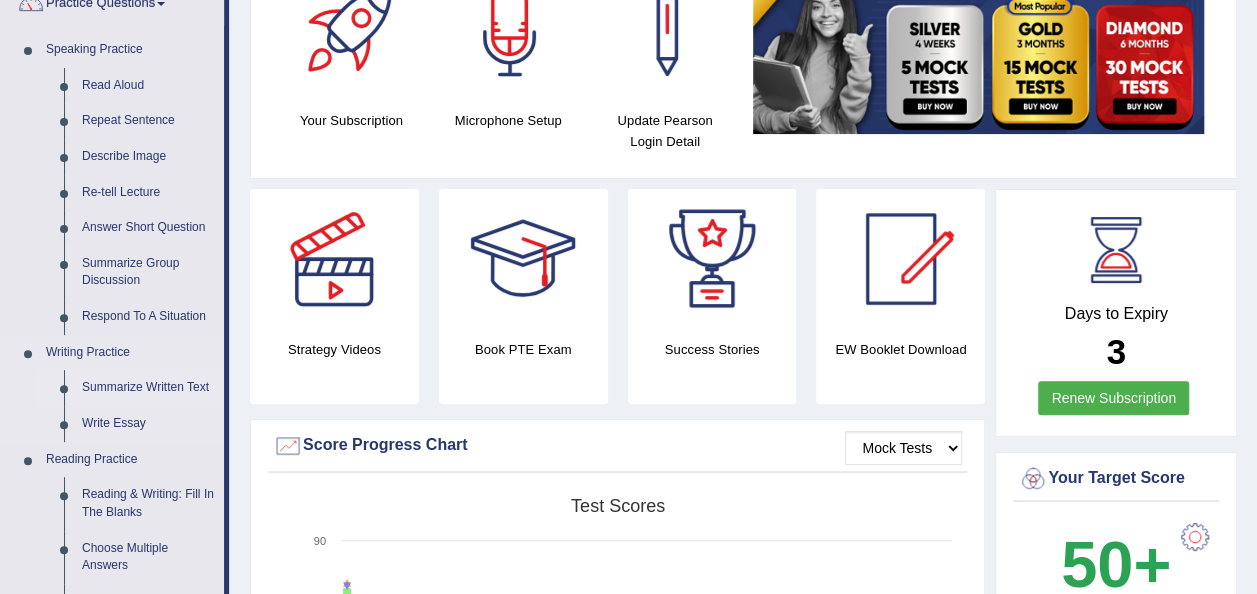scroll, scrollTop: 300, scrollLeft: 0, axis: vertical 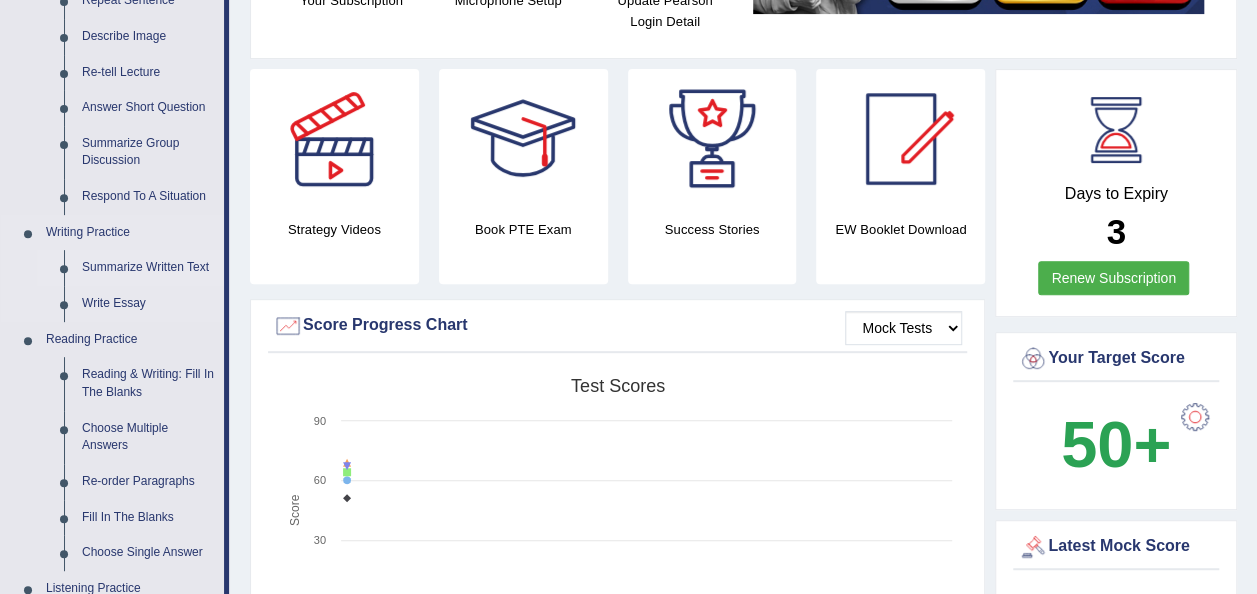 click on "Summarize Written Text" at bounding box center [148, 268] 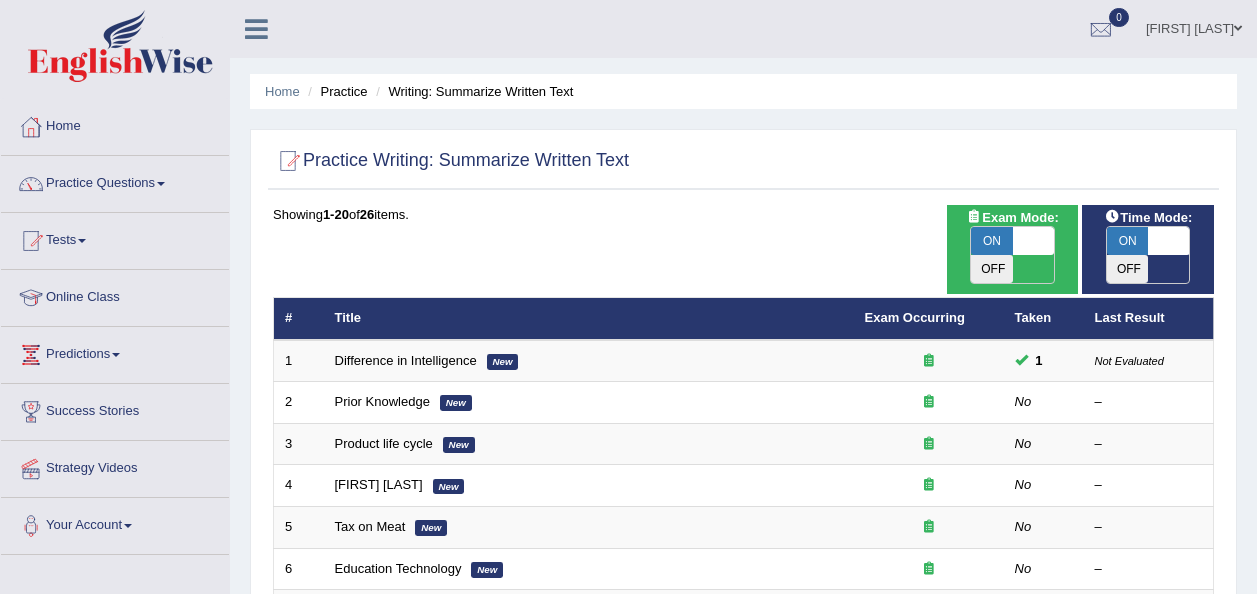 scroll, scrollTop: 0, scrollLeft: 0, axis: both 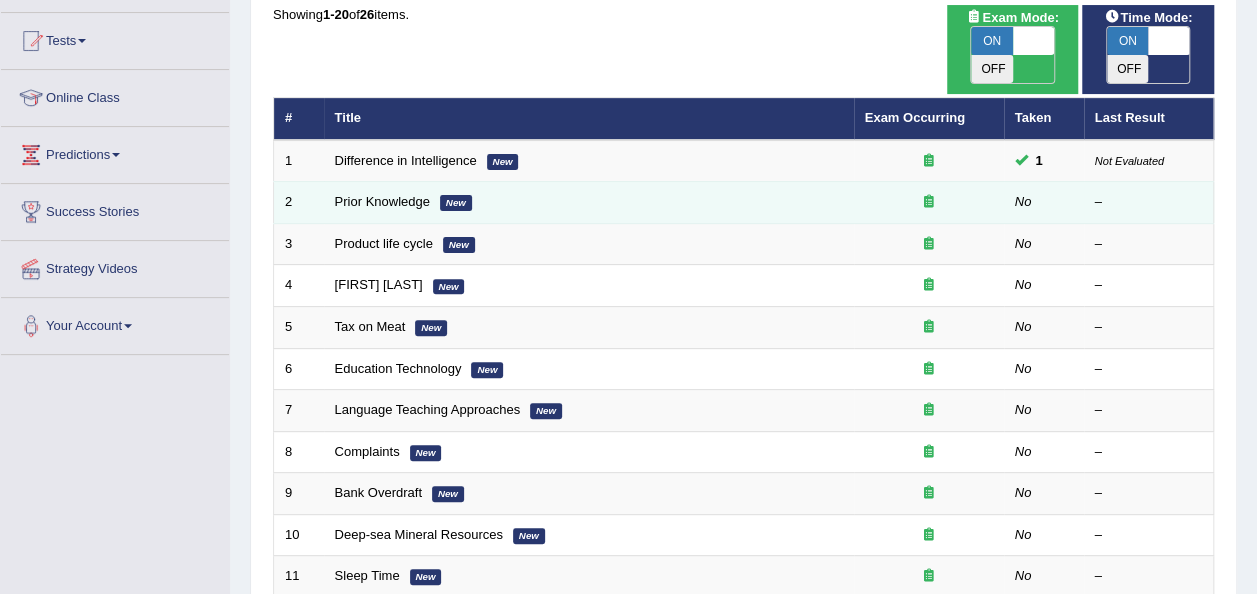 click on "Prior Knowledge New" at bounding box center [589, 203] 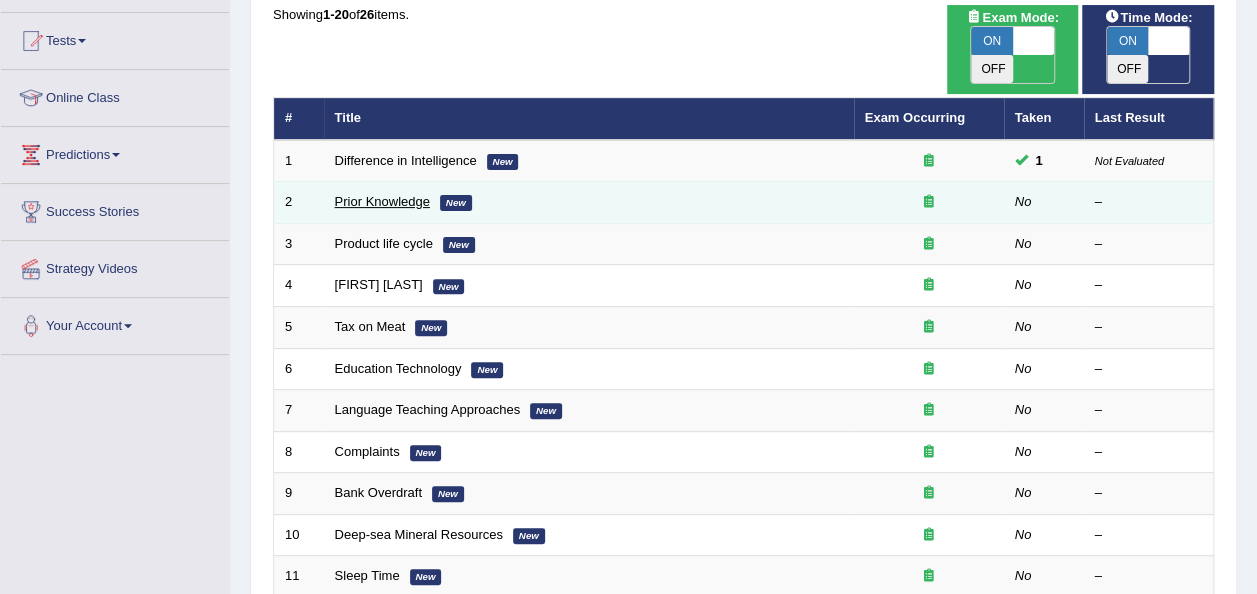 click on "Prior Knowledge" at bounding box center (382, 201) 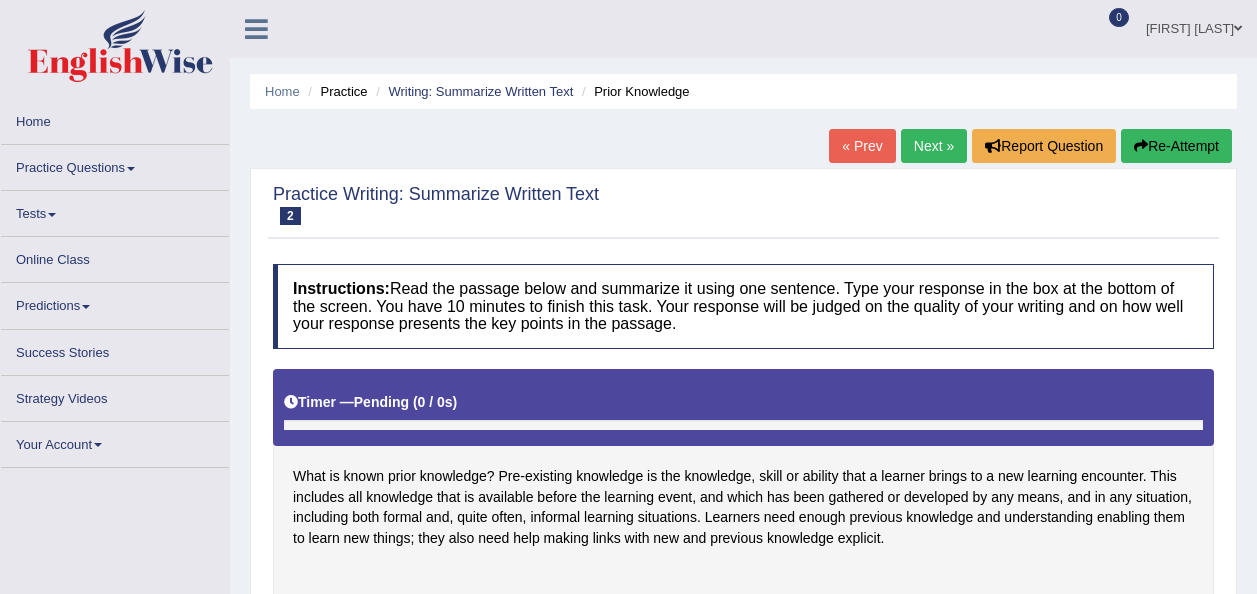 scroll, scrollTop: 0, scrollLeft: 0, axis: both 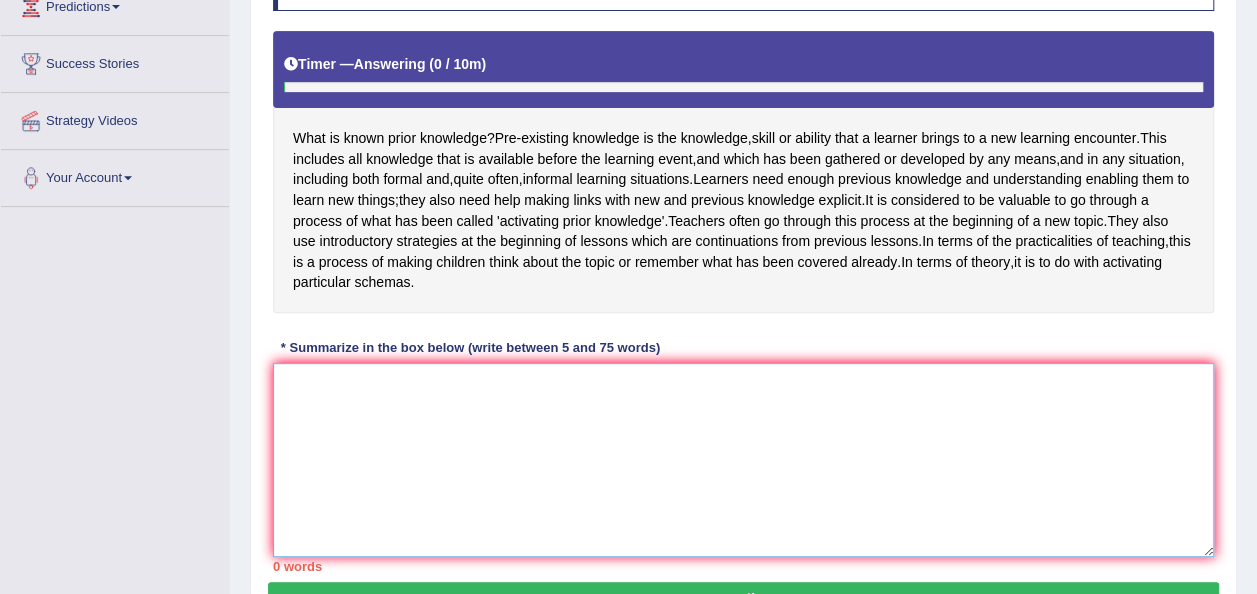 click at bounding box center [743, 460] 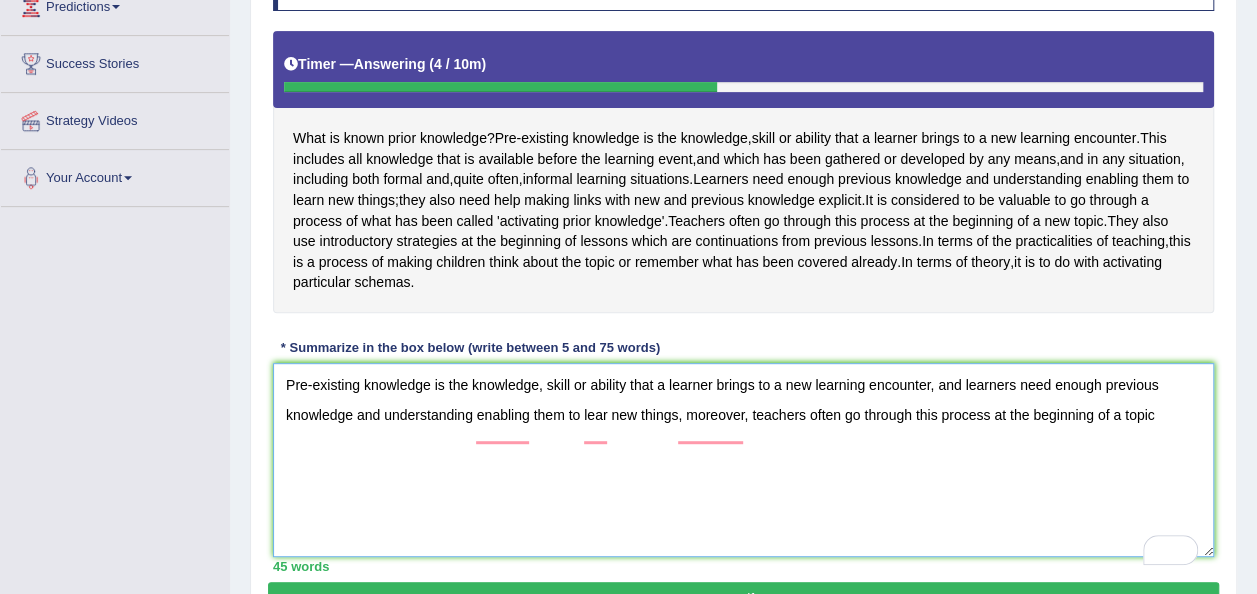 click on "Pre-existing knowledge is the knowledge, skill or ability that a learner brings to a new learning encounter, and learners need enough previous knowledge and understanding enabling them to lear new things, moreover, teachers often go through this process at the beginning of a topic" at bounding box center (743, 460) 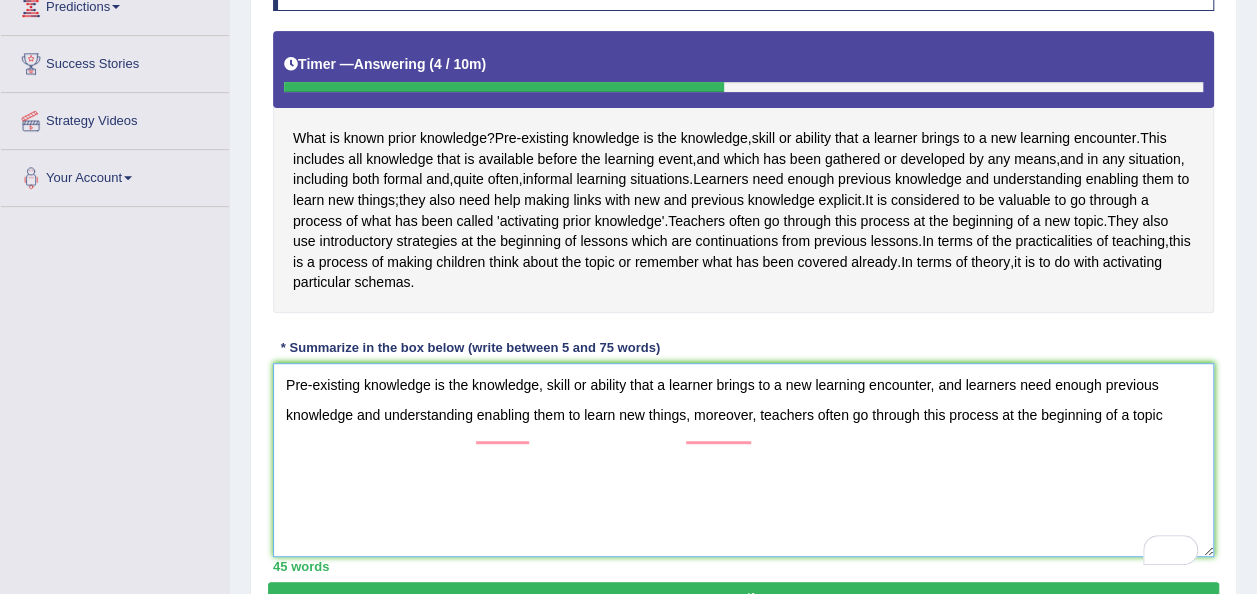 click on "Pre-existing knowledge is the knowledge, skill or ability that a learner brings to a new learning encounter, and learners need enough previous knowledge and understanding enabling them to learn new things, moreover, teachers often go through this process at the beginning of a topic" at bounding box center [743, 460] 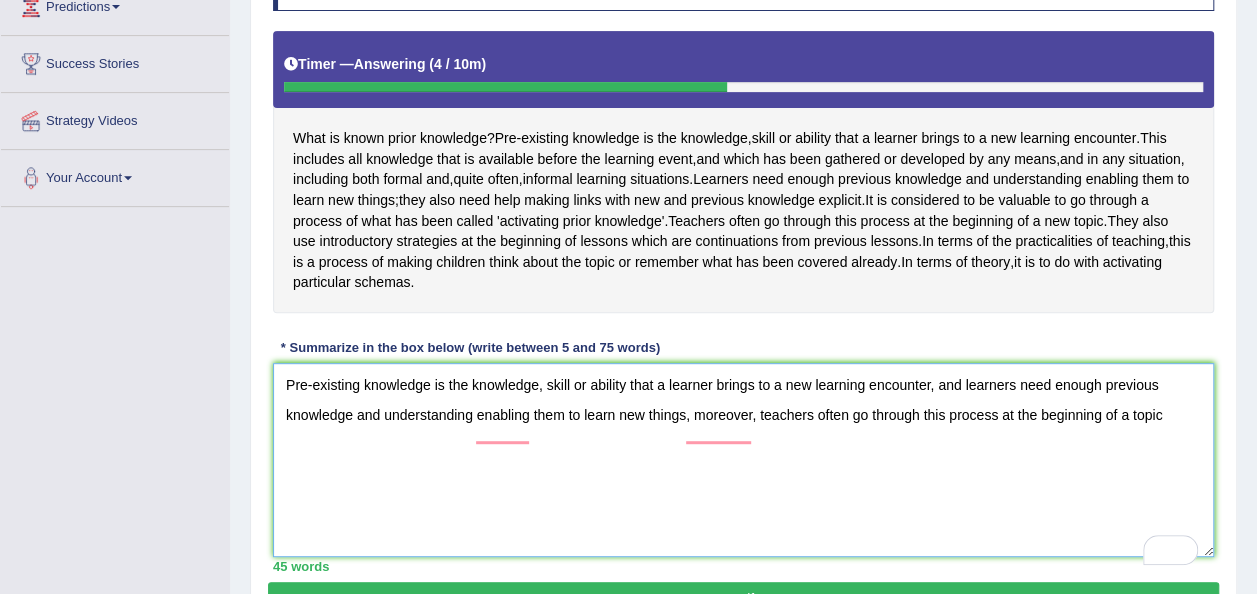 click on "Pre-existing knowledge is the knowledge, skill or ability that a learner brings to a new learning encounter, and learners need enough previous knowledge and understanding enabling them to learn new things, moreover, teachers often go through this process at the beginning of a topic" at bounding box center [743, 460] 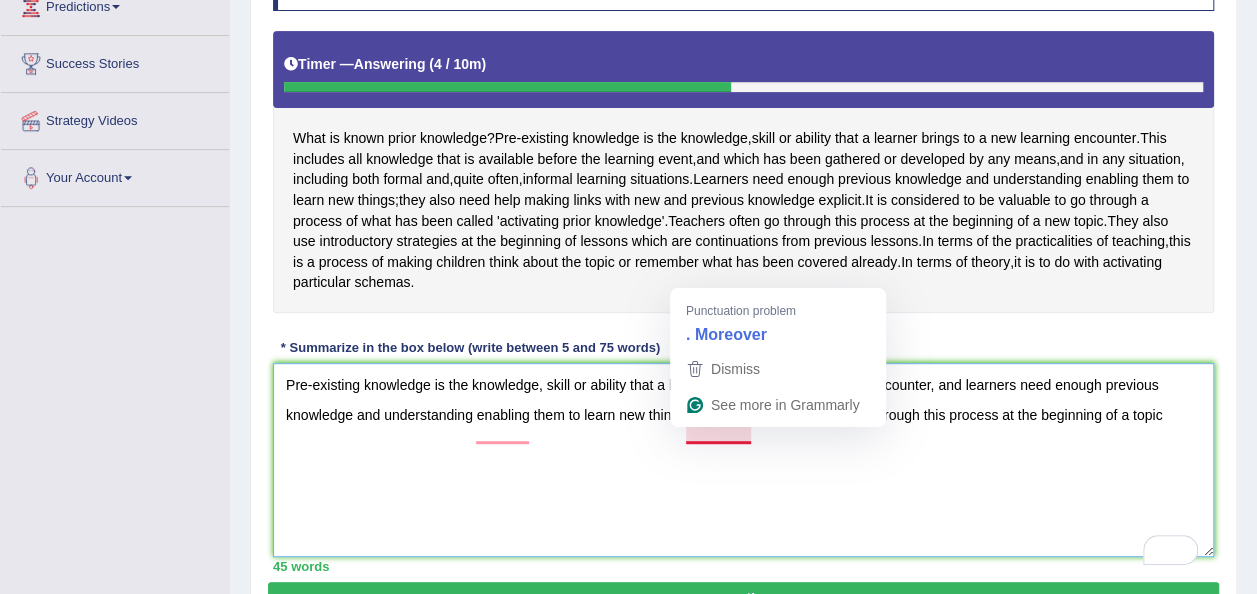 click on "Pre-existing knowledge is the knowledge, skill or ability that a learner brings to a new learning encounter, and learners need enough previous knowledge and understanding enabling them to learn new things, moreover, teachers often go through this process at the beginning of a topic" at bounding box center (743, 460) 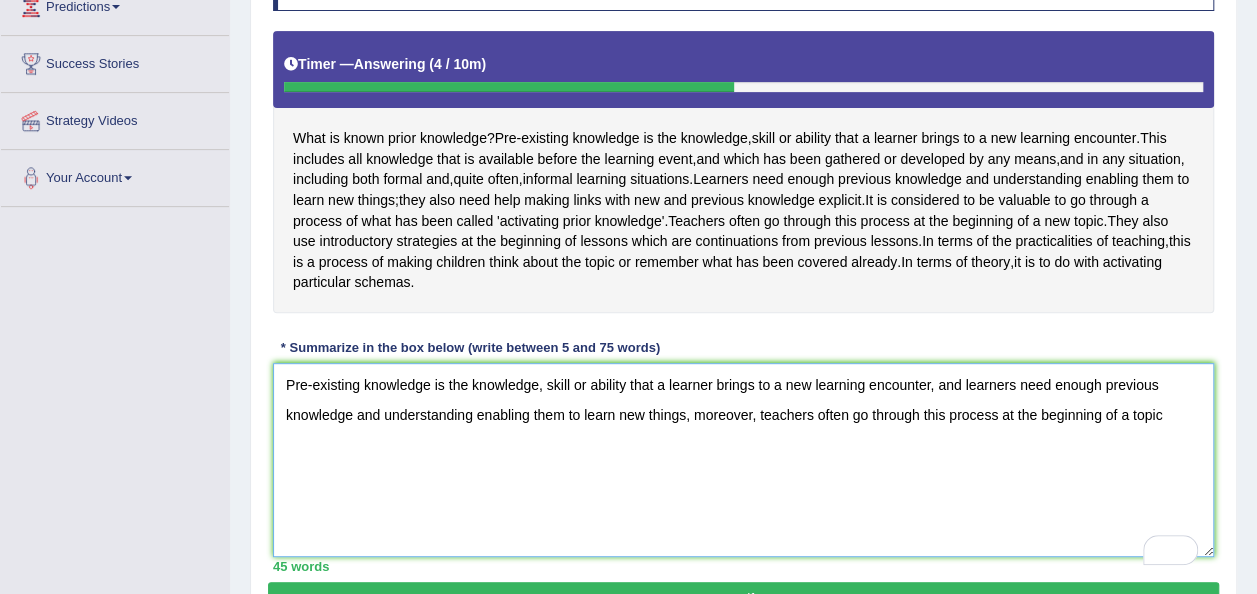 click on "Pre-existing knowledge is the knowledge, skill or ability that a learner brings to a new learning encounter, and learners need enough previous knowledge and understanding enabling them to learn new things, moreover, teachers often go through this process at the beginning of a topic" at bounding box center (743, 460) 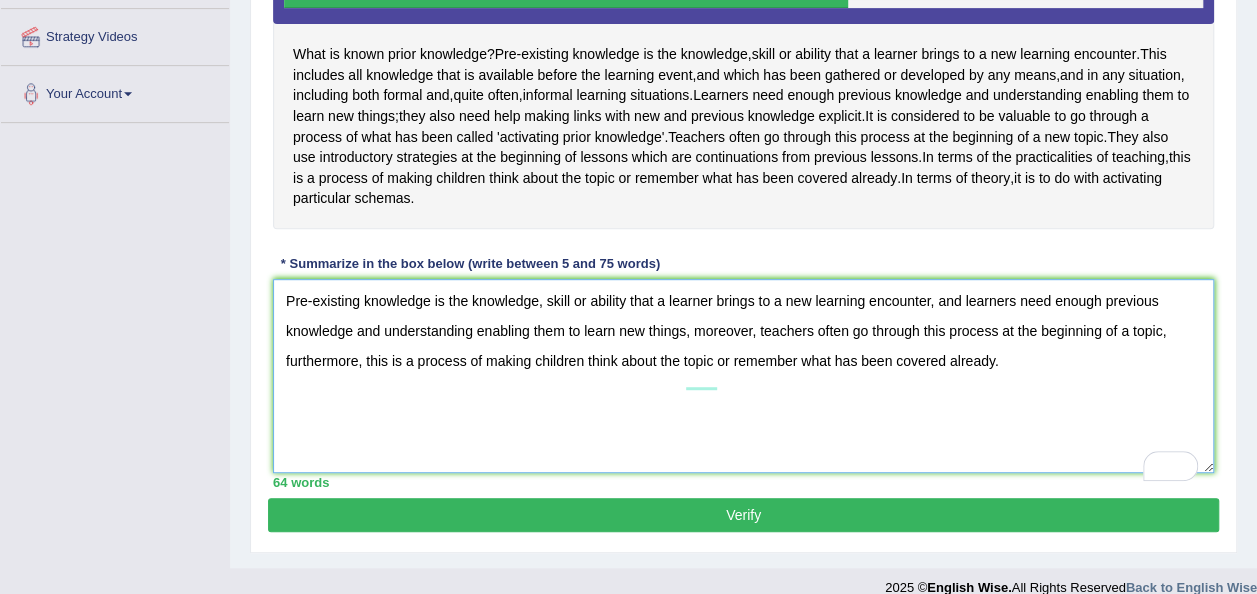 scroll, scrollTop: 473, scrollLeft: 0, axis: vertical 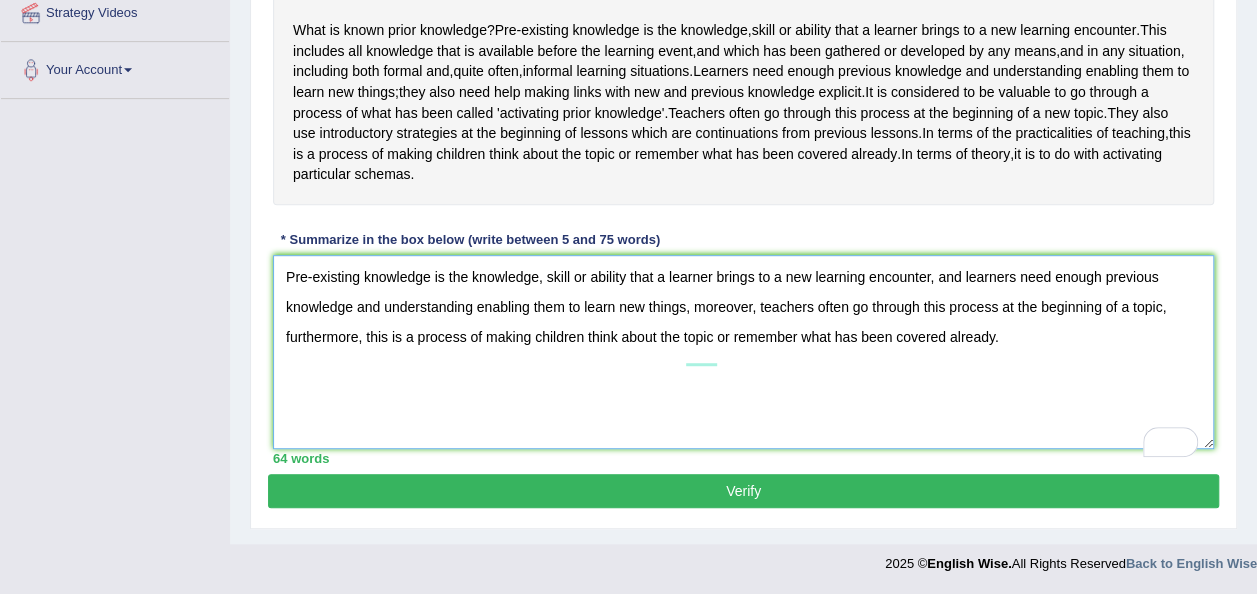 type on "Pre-existing knowledge is the knowledge, skill or ability that a learner brings to a new learning encounter, and learners need enough previous knowledge and understanding enabling them to learn new things, moreover, teachers often go through this process at the beginning of a topic, furthermore, this is a process of making children think about the topic or remember what has been covered already." 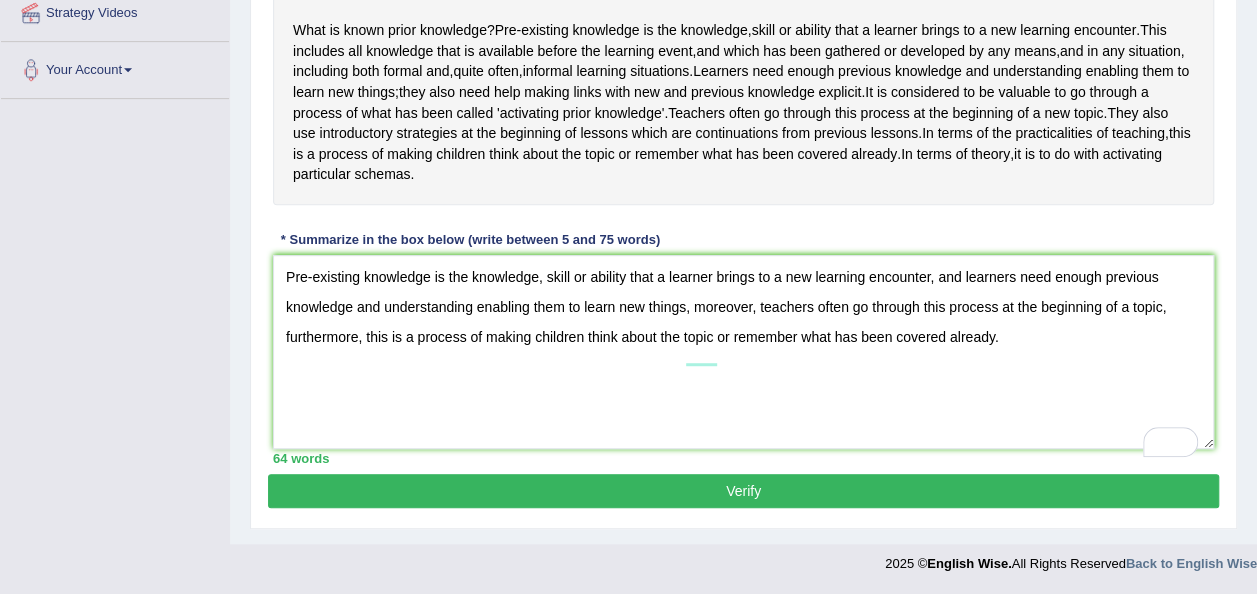 click on "Verify" at bounding box center [743, 491] 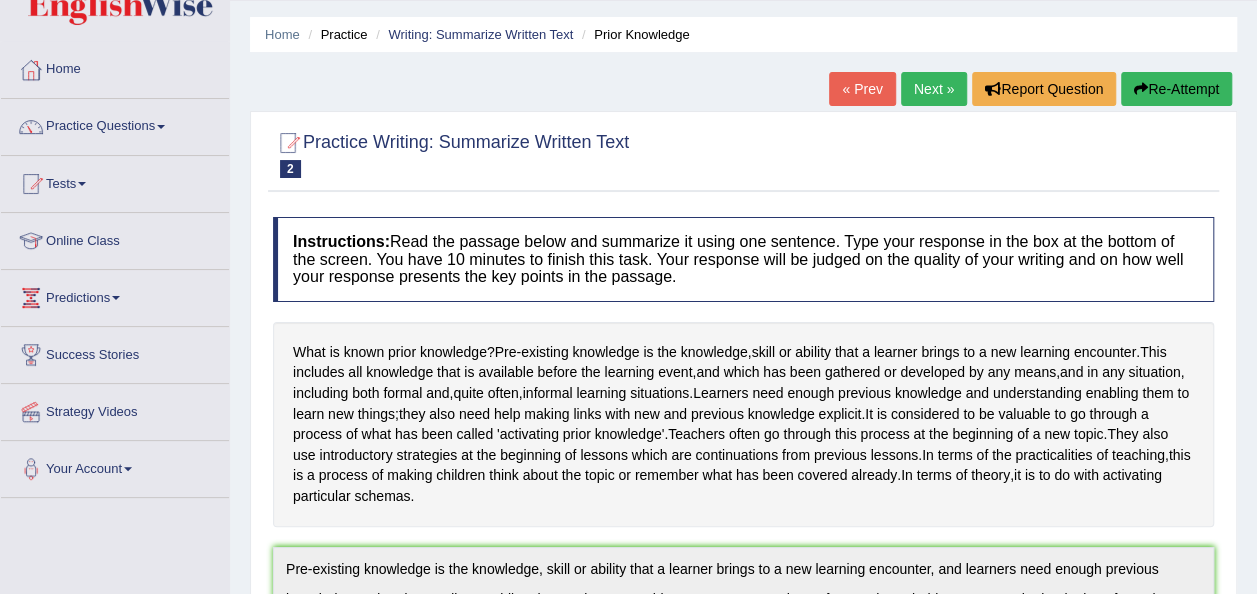 scroll, scrollTop: 47, scrollLeft: 0, axis: vertical 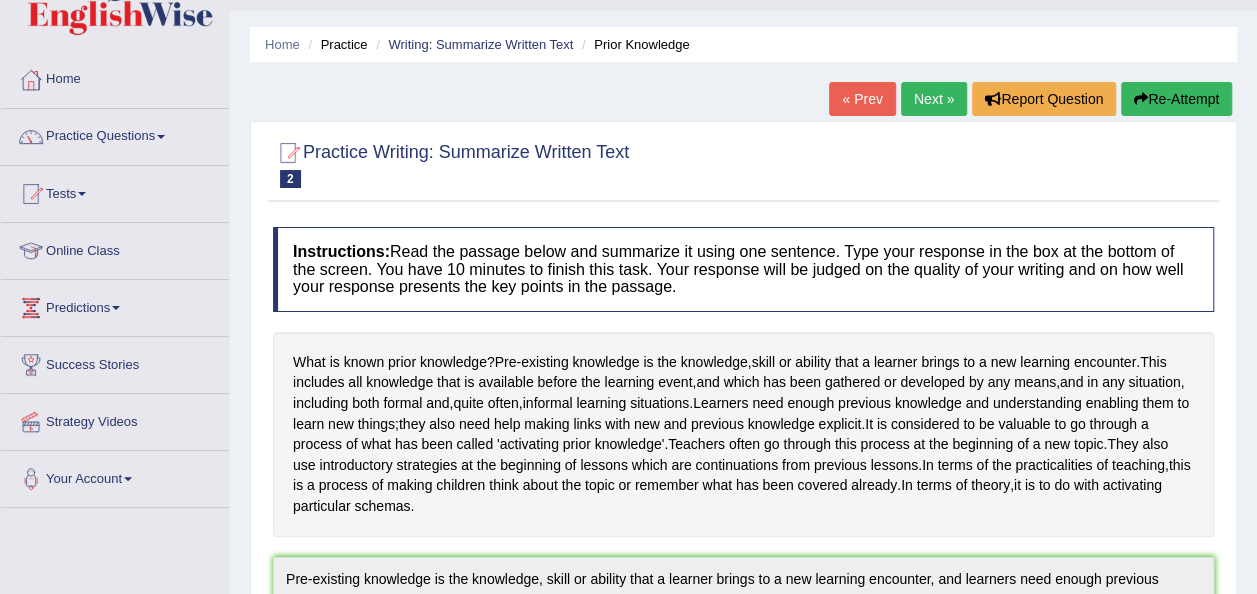 click on "Home" at bounding box center (115, 77) 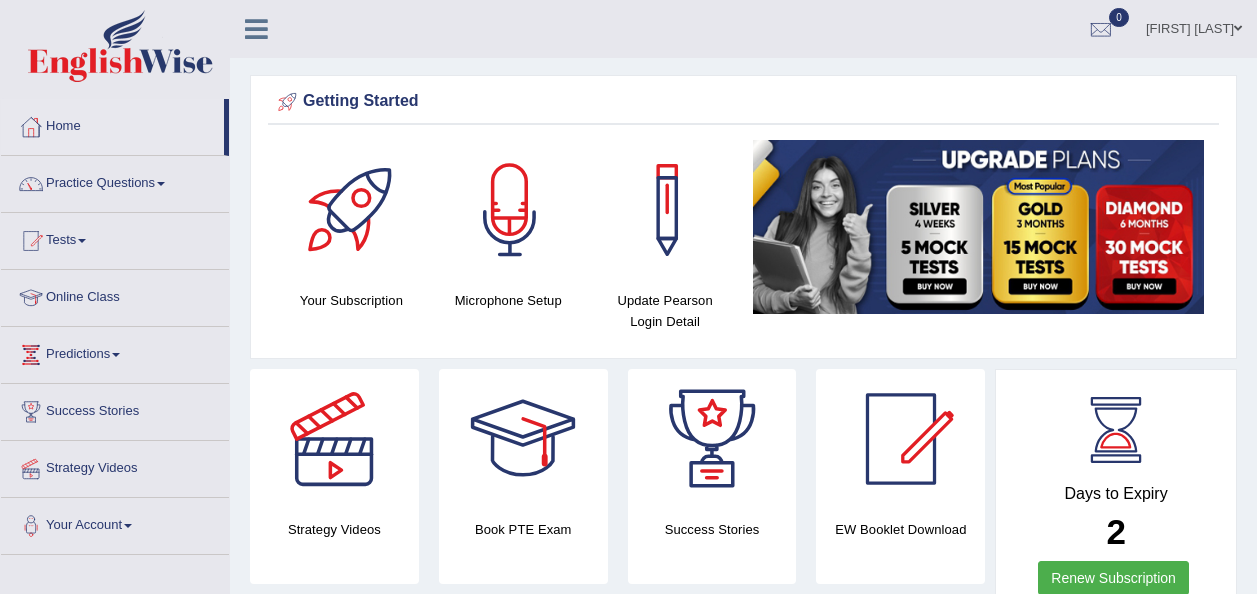 scroll, scrollTop: 734, scrollLeft: 0, axis: vertical 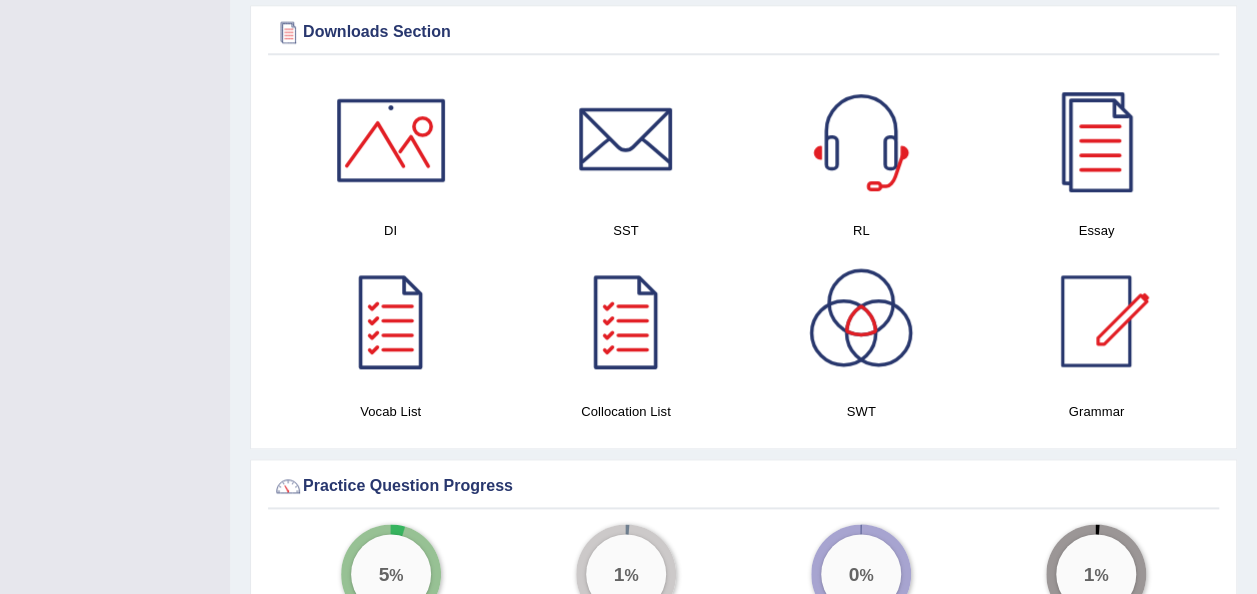 click at bounding box center (1096, 140) 